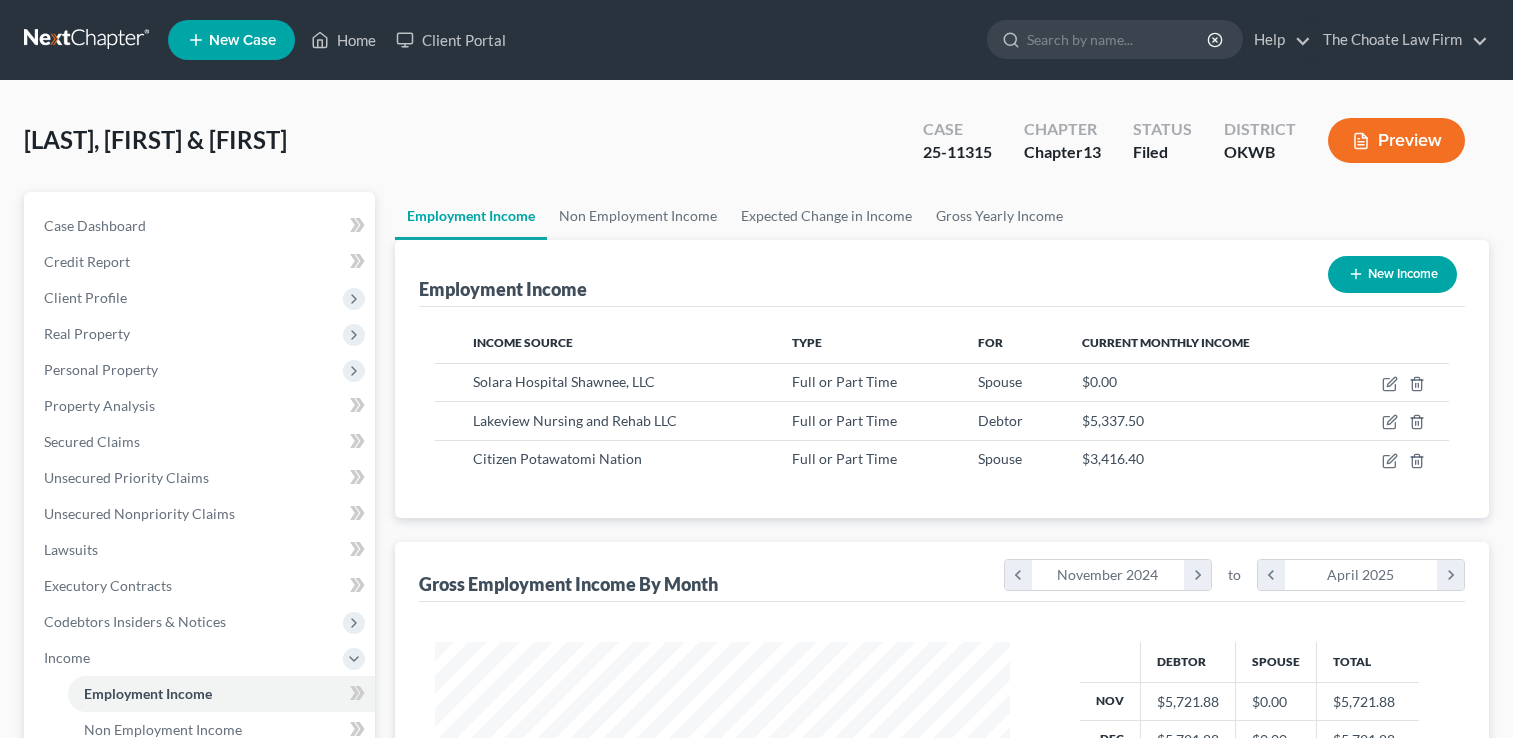 scroll, scrollTop: 0, scrollLeft: 0, axis: both 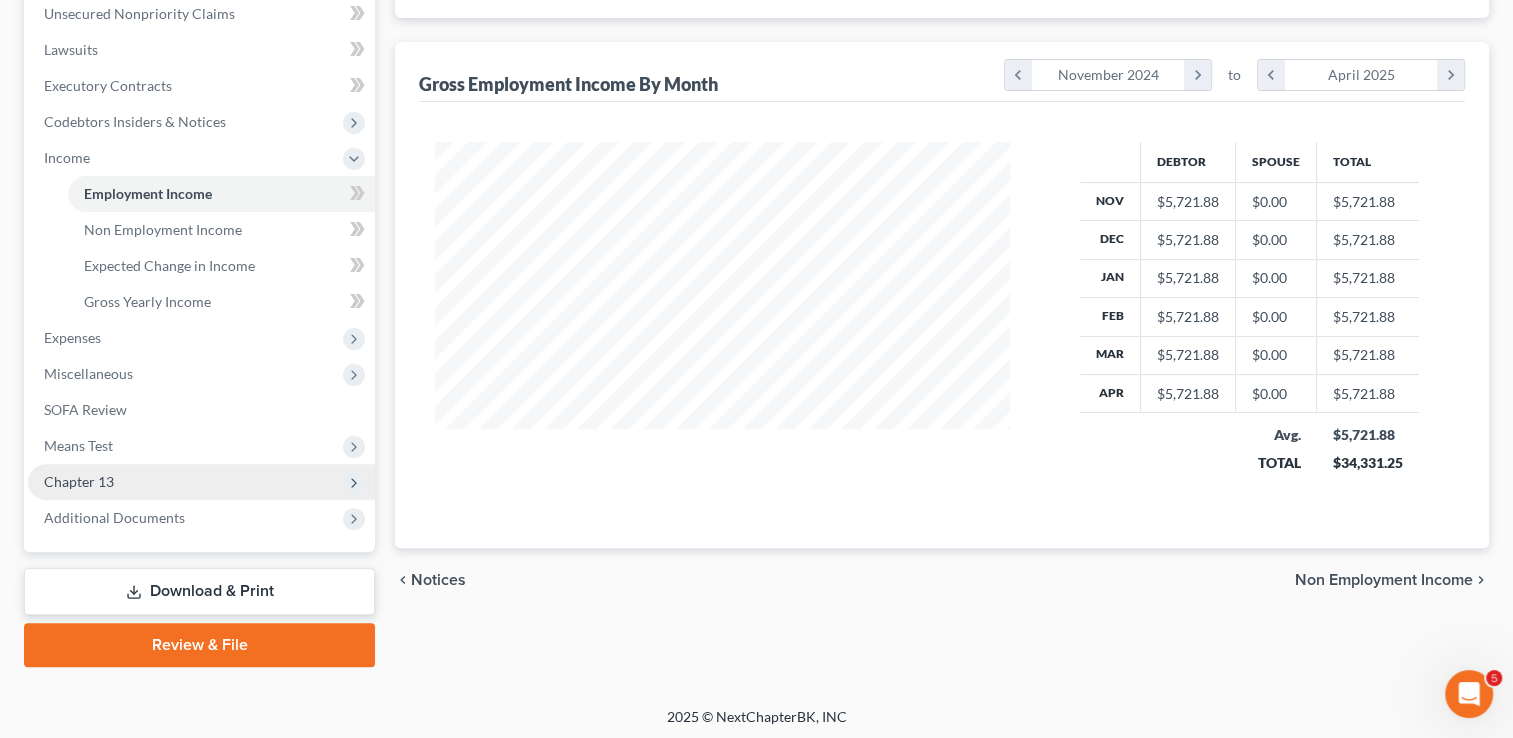 click on "Chapter 13" at bounding box center [79, 481] 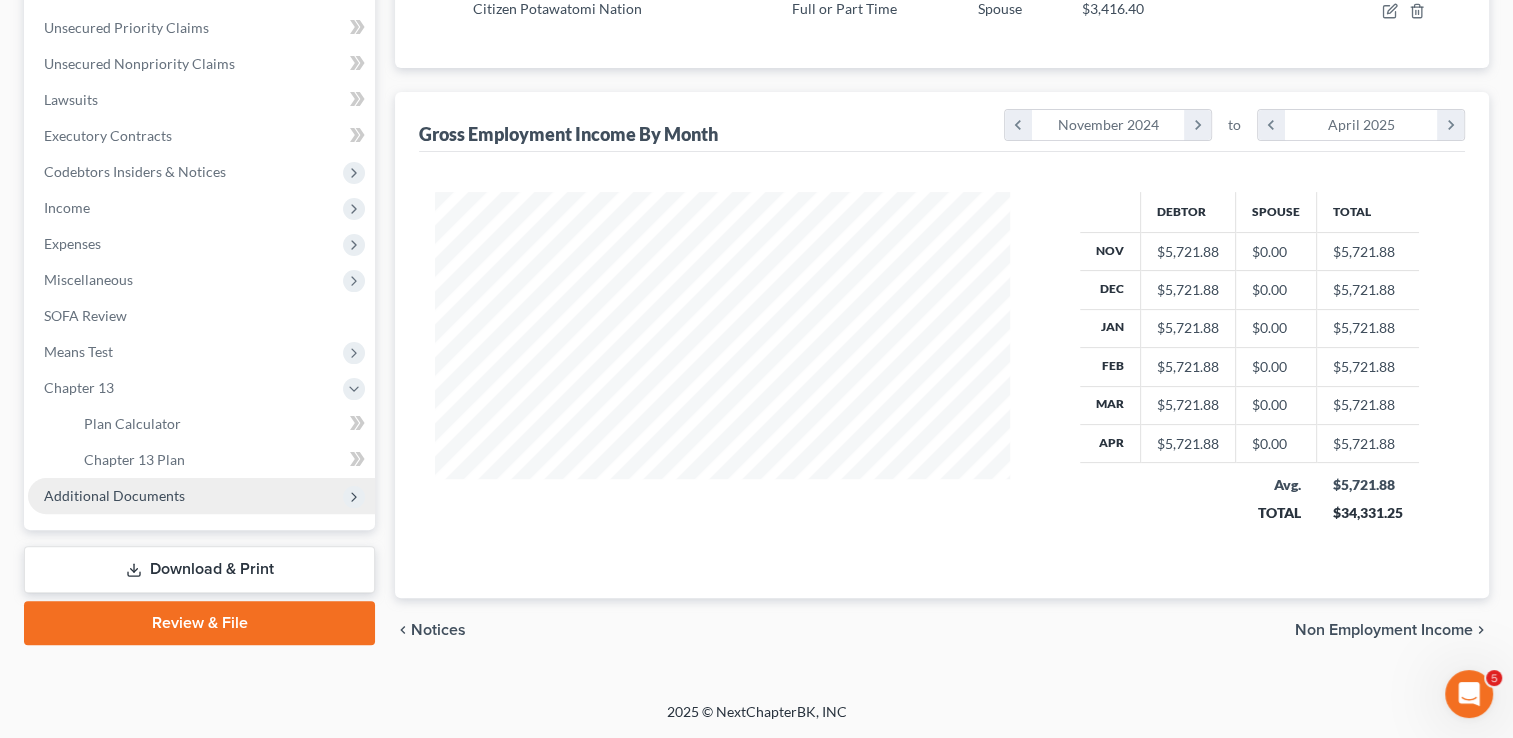 scroll, scrollTop: 446, scrollLeft: 0, axis: vertical 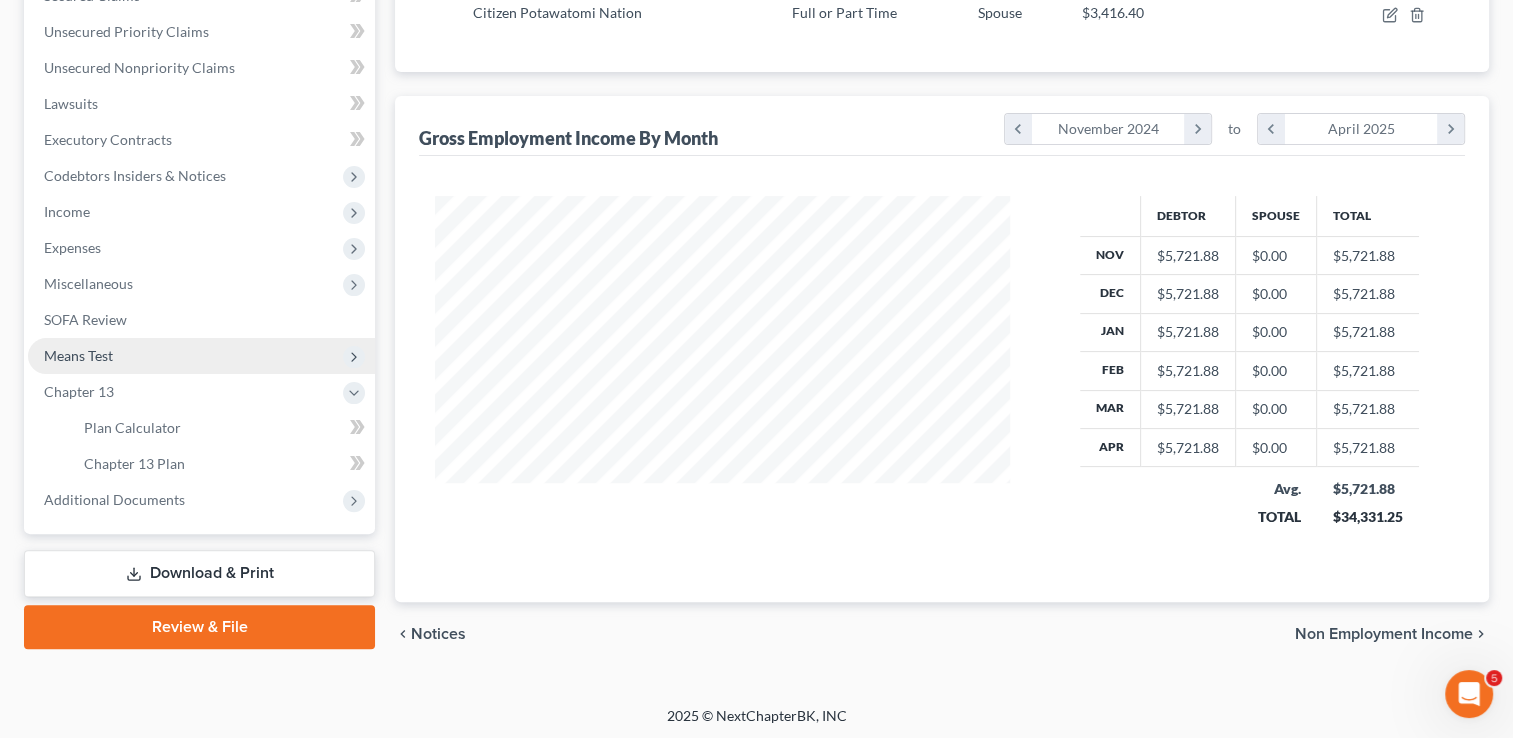 click on "Means Test" at bounding box center (201, 356) 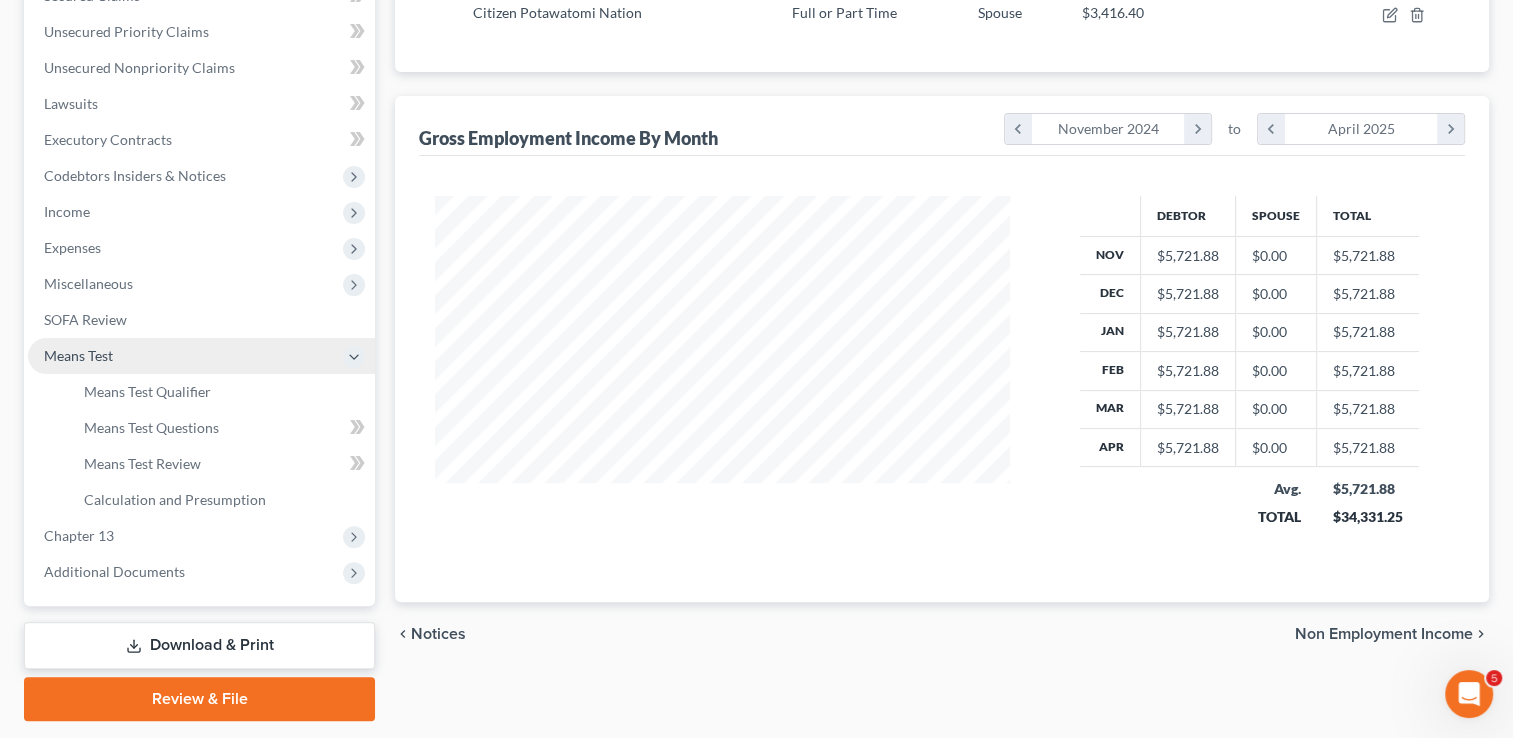 scroll, scrollTop: 500, scrollLeft: 0, axis: vertical 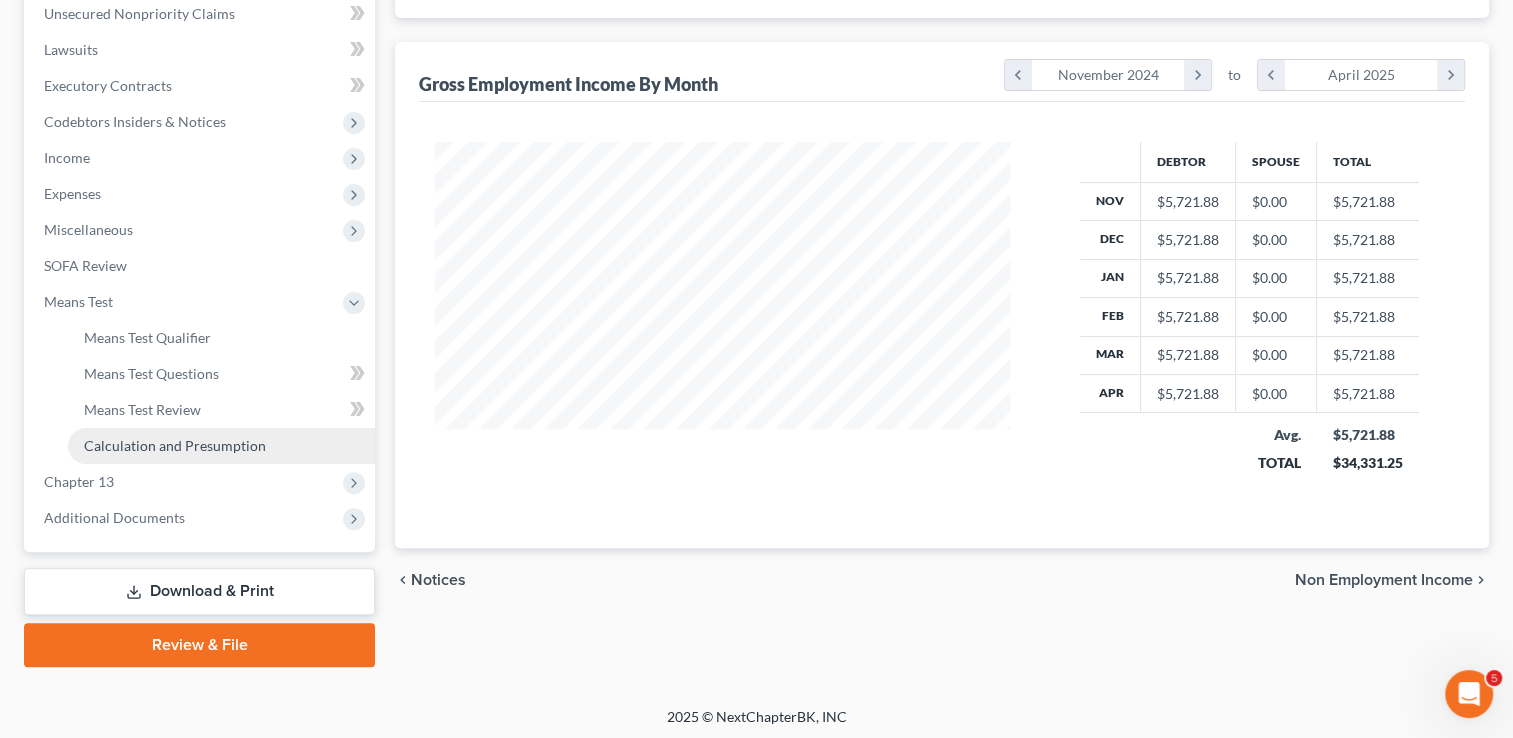 click on "Calculation and Presumption" at bounding box center (175, 445) 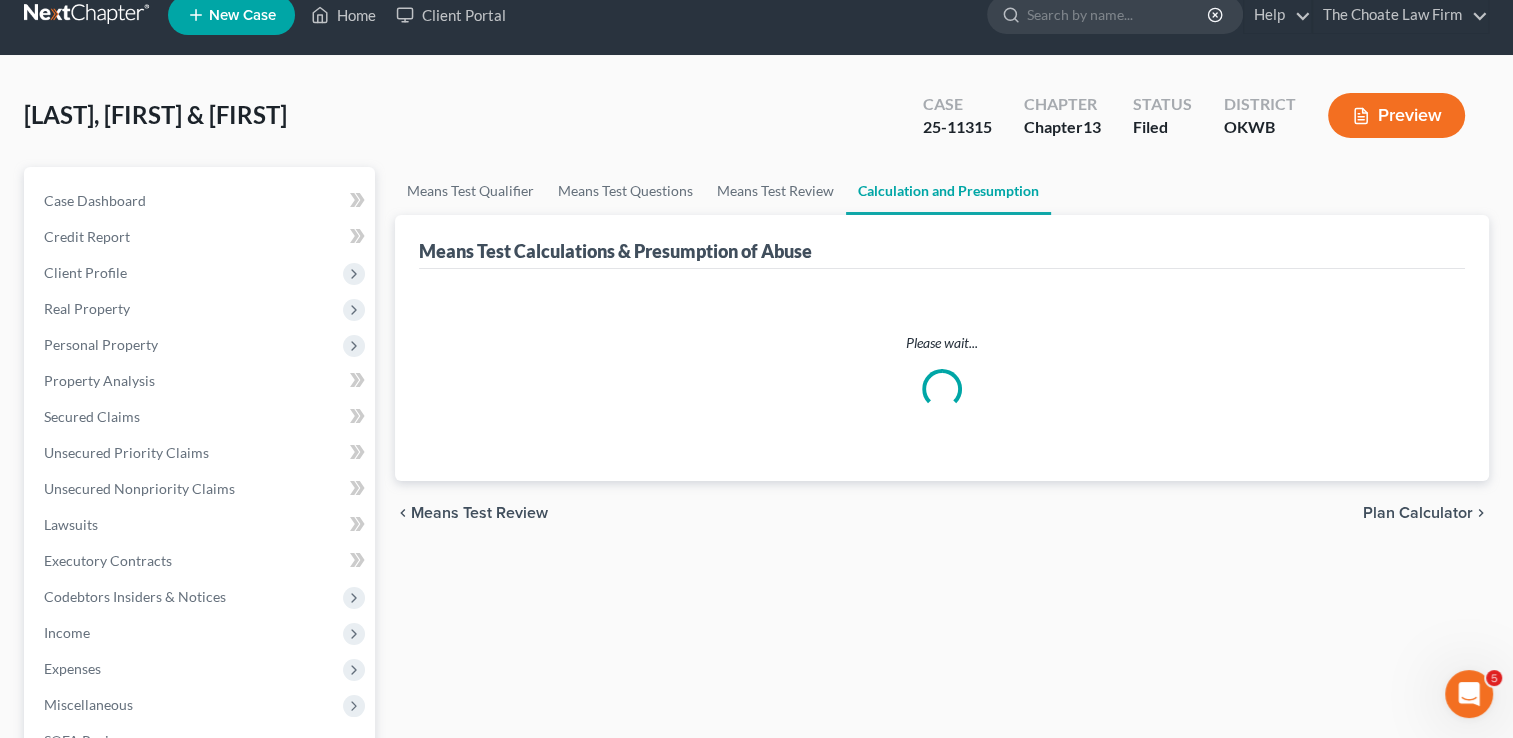 scroll, scrollTop: 0, scrollLeft: 0, axis: both 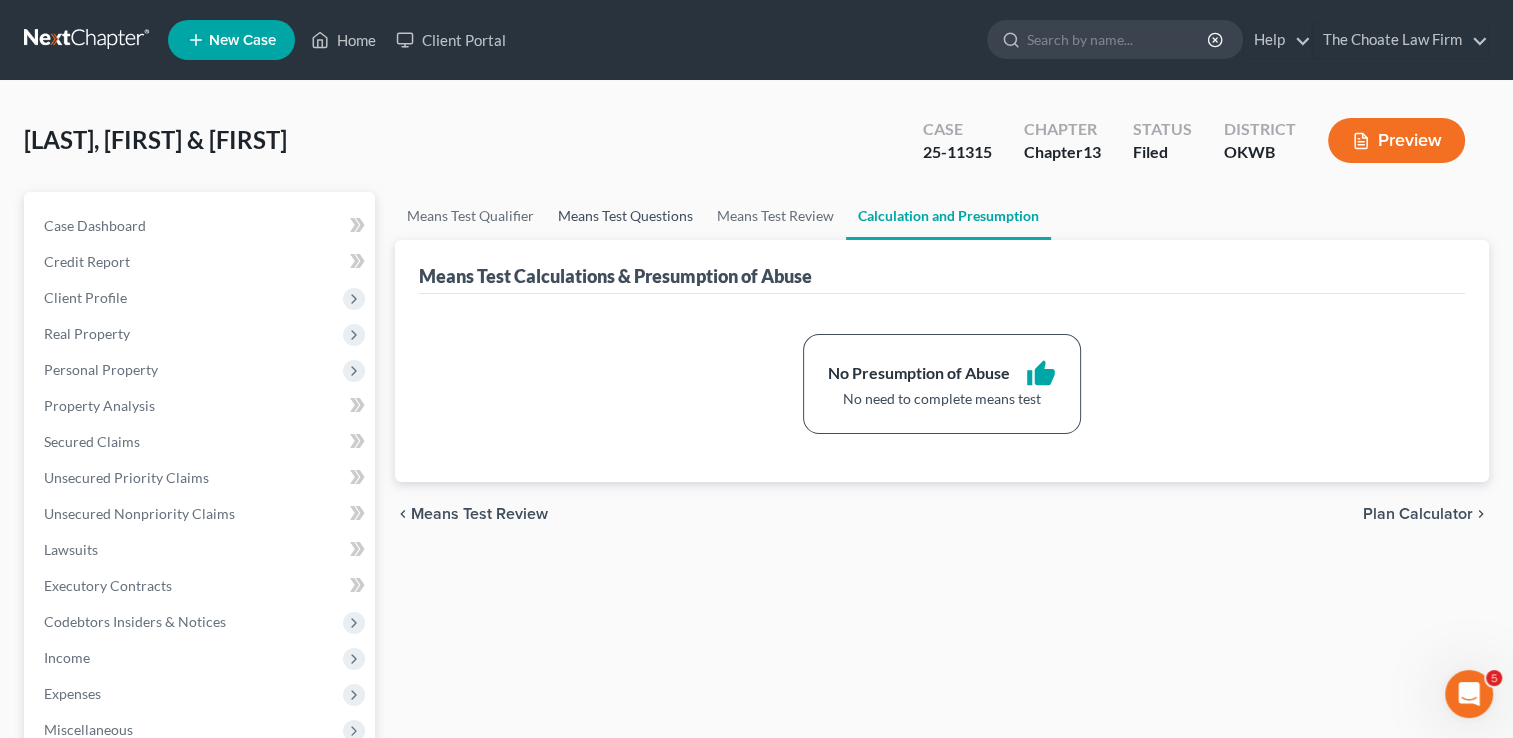 click on "Means Test Questions" at bounding box center (625, 216) 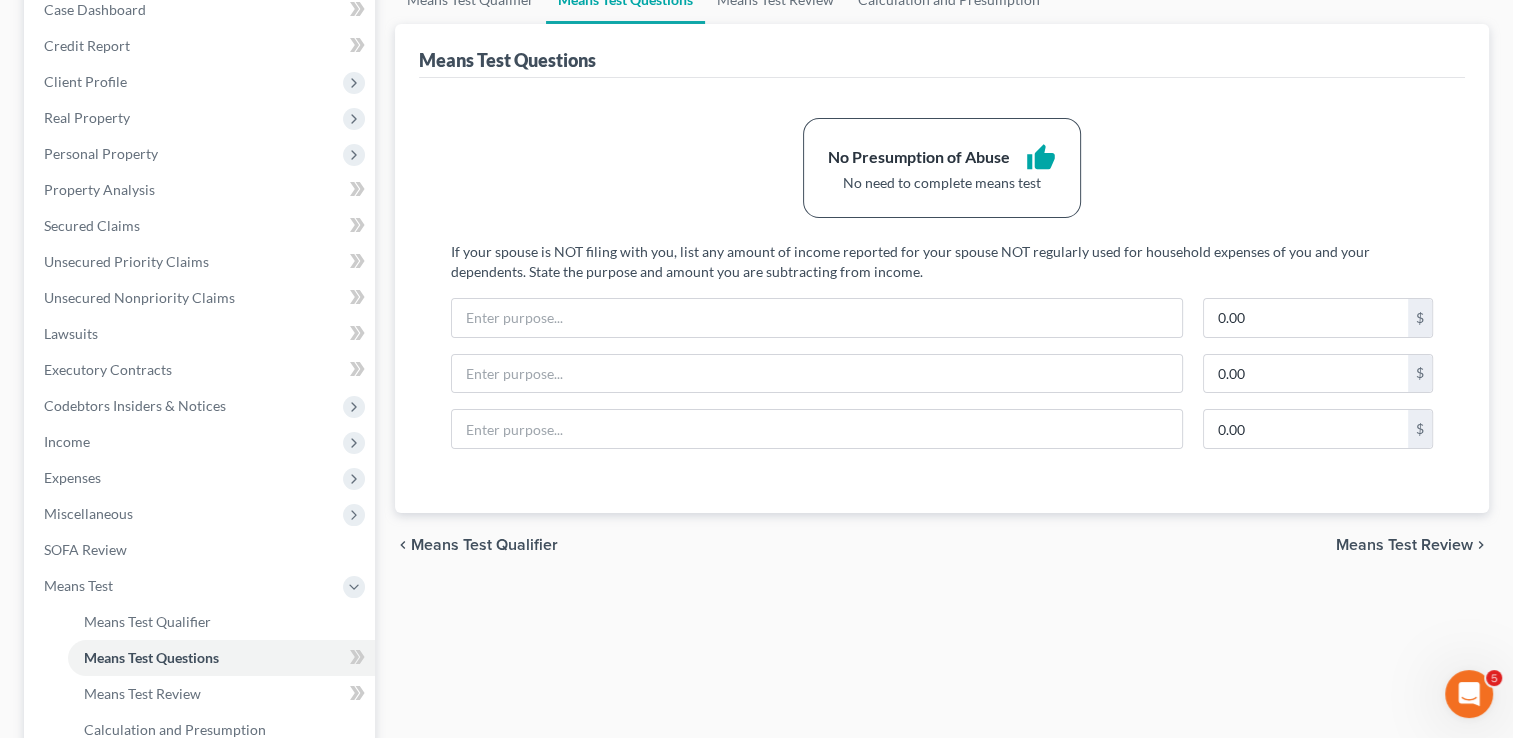 scroll, scrollTop: 103, scrollLeft: 0, axis: vertical 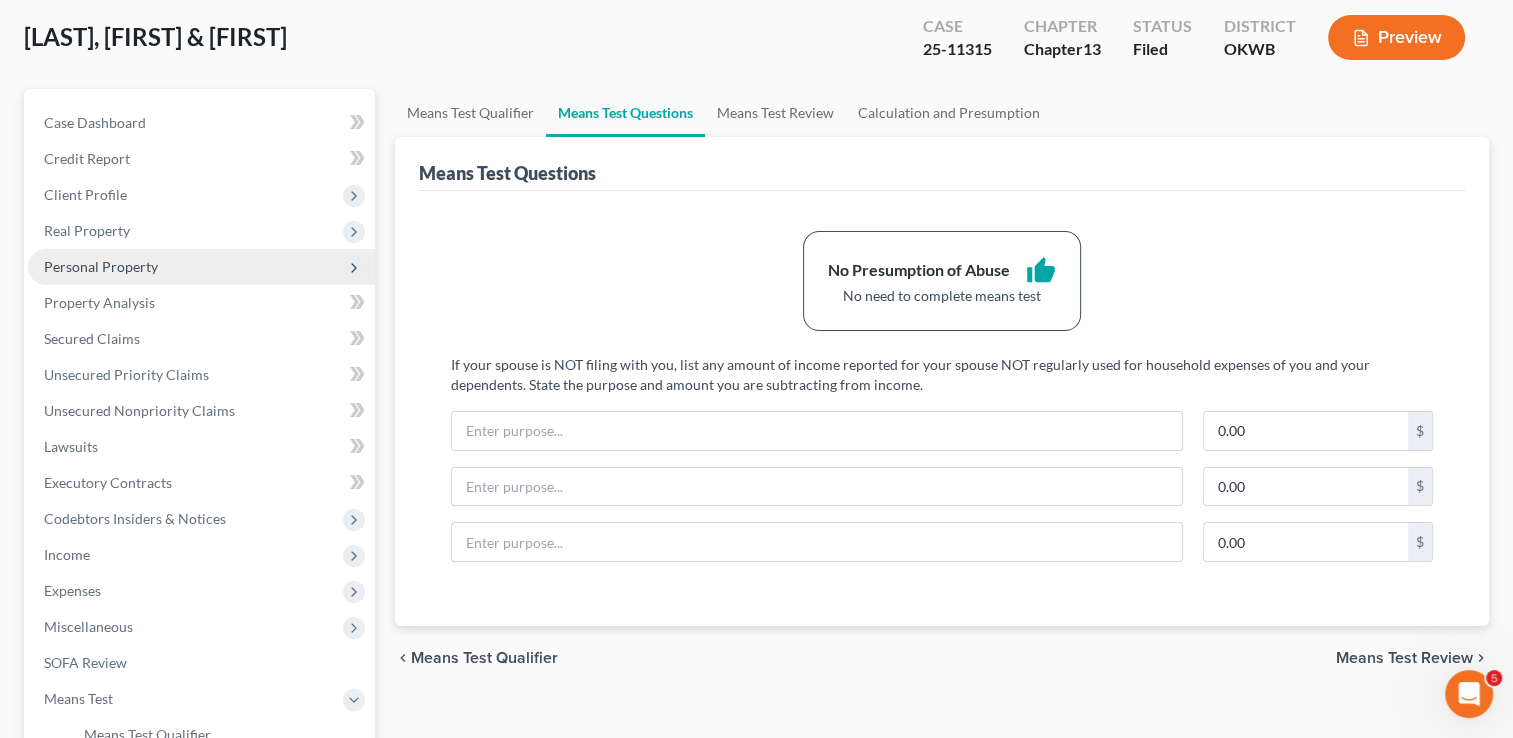 click on "Personal Property" at bounding box center [101, 266] 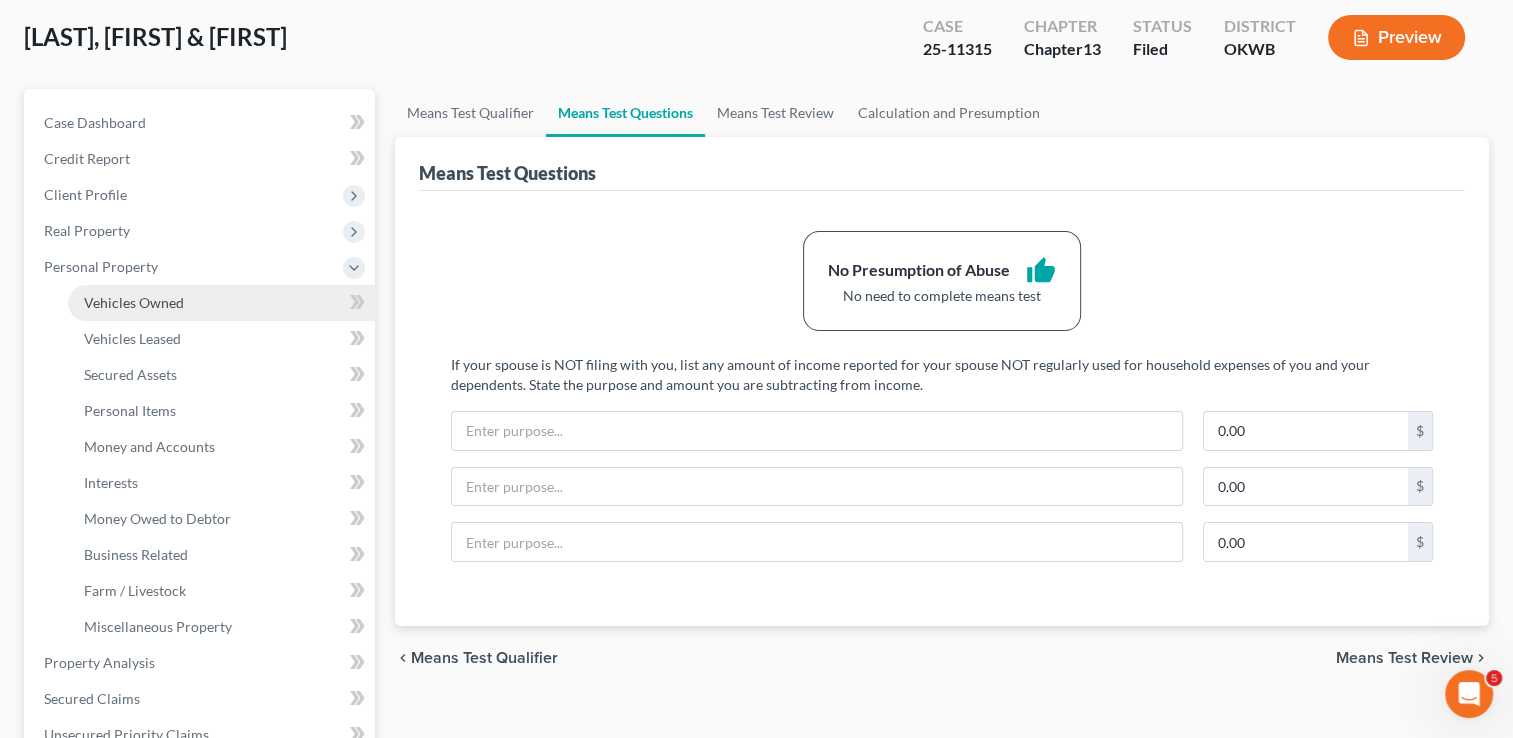 click on "Vehicles Owned" at bounding box center [134, 302] 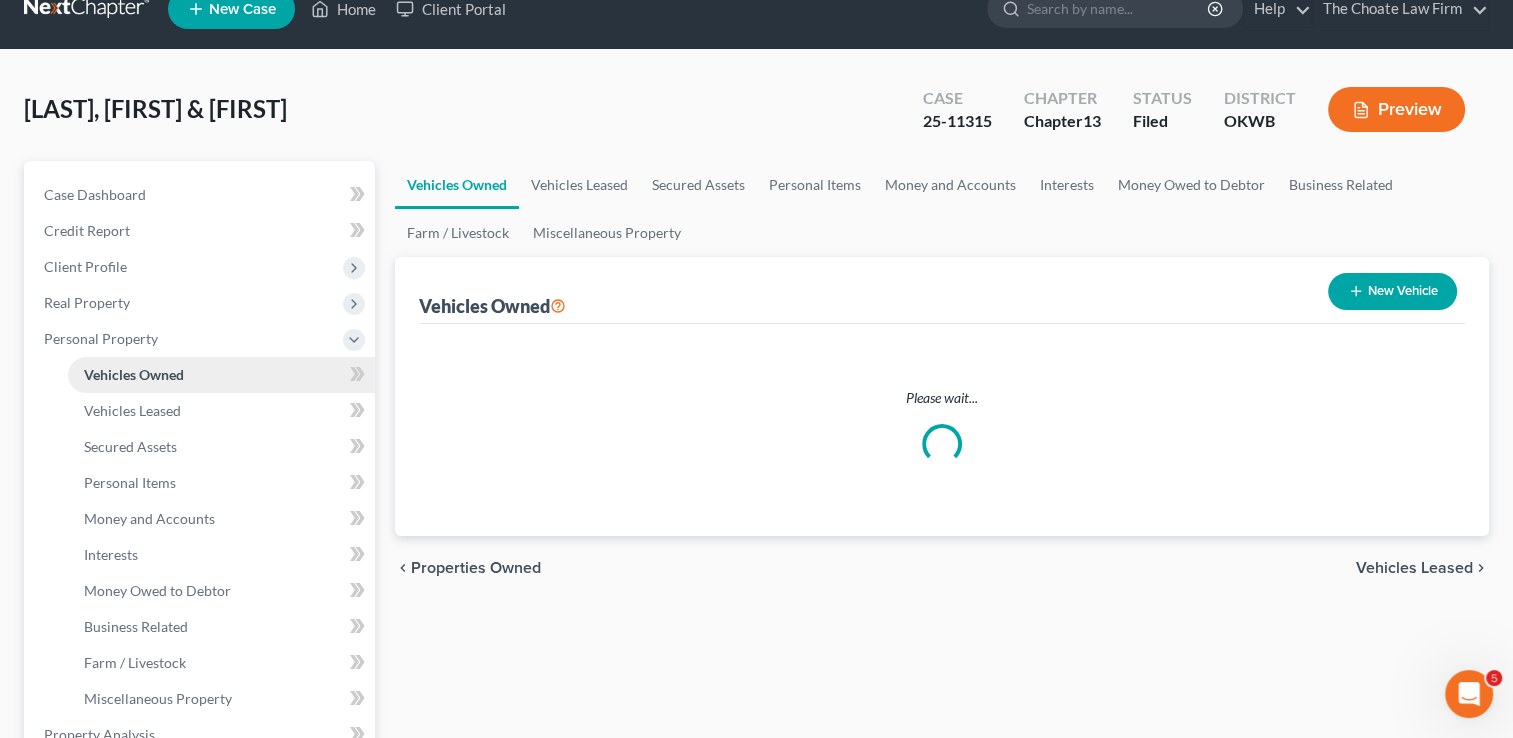 scroll, scrollTop: 0, scrollLeft: 0, axis: both 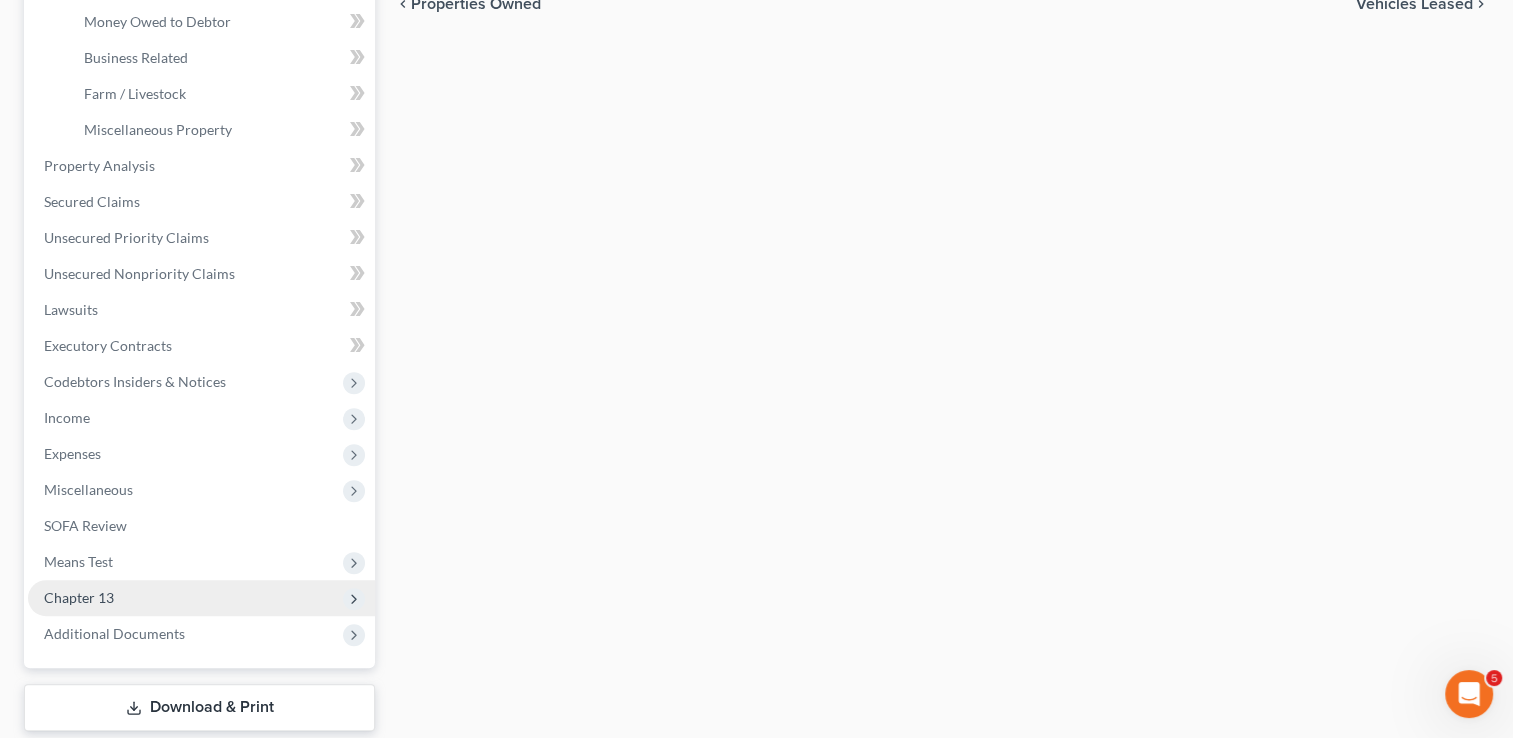 click on "Chapter 13" at bounding box center (79, 597) 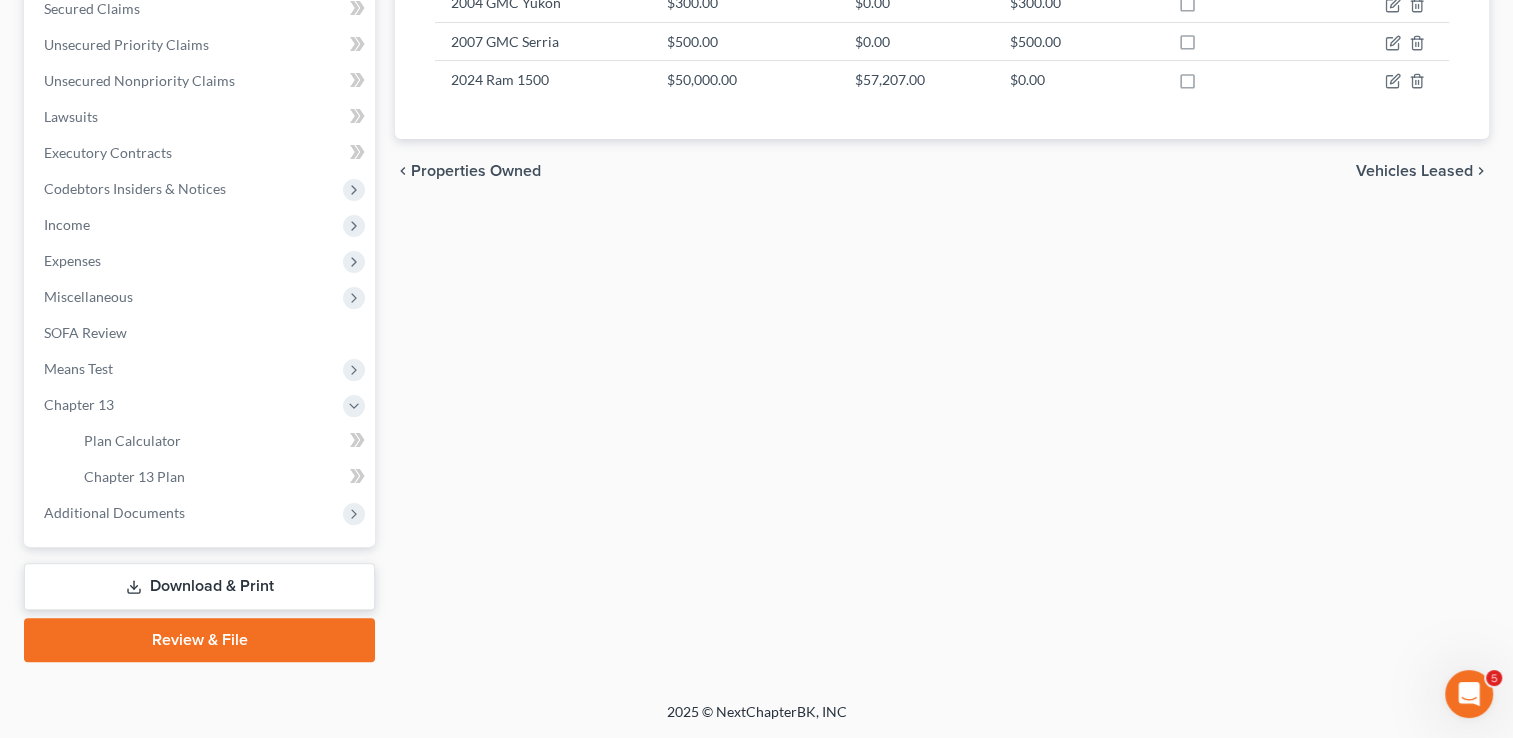 scroll, scrollTop: 431, scrollLeft: 0, axis: vertical 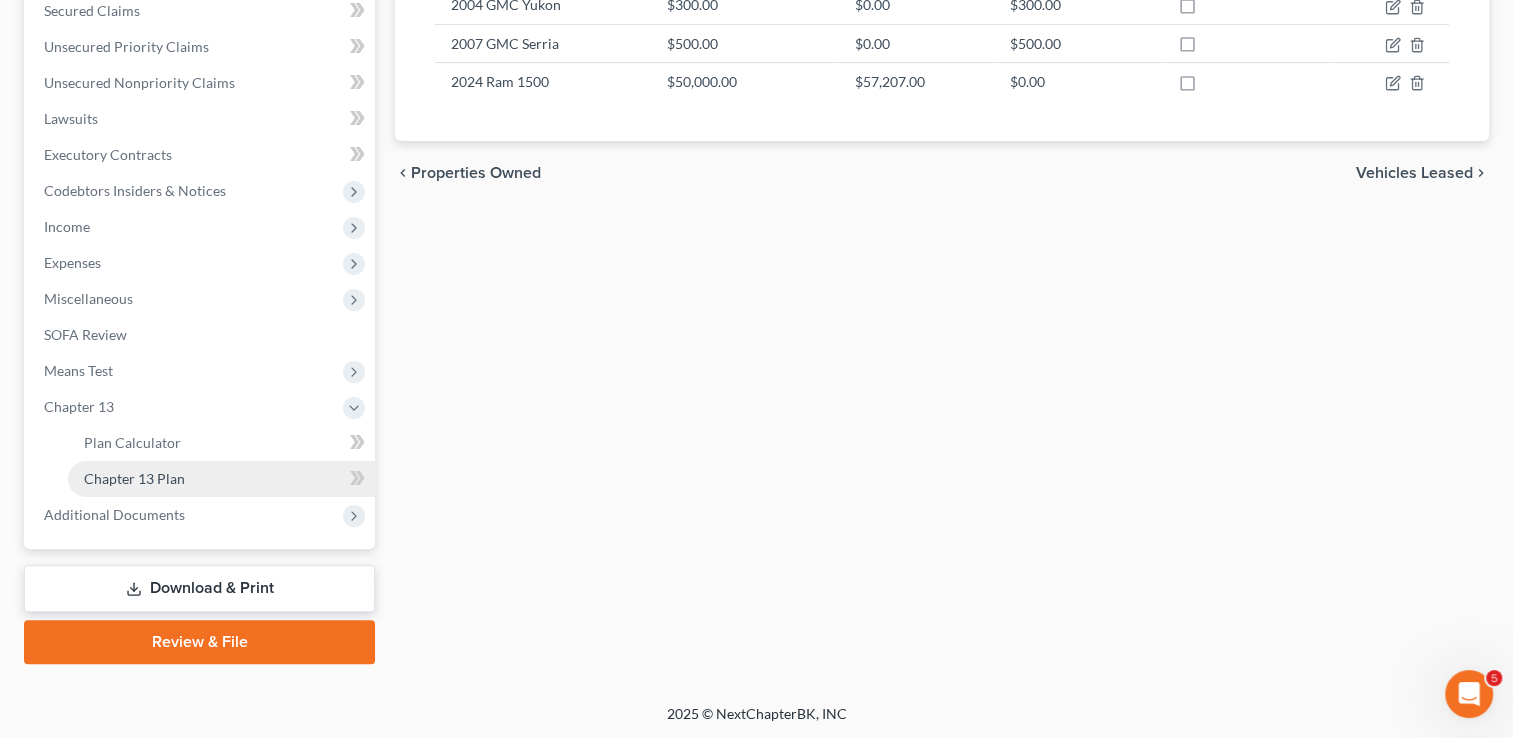 click on "Chapter 13 Plan" at bounding box center [134, 478] 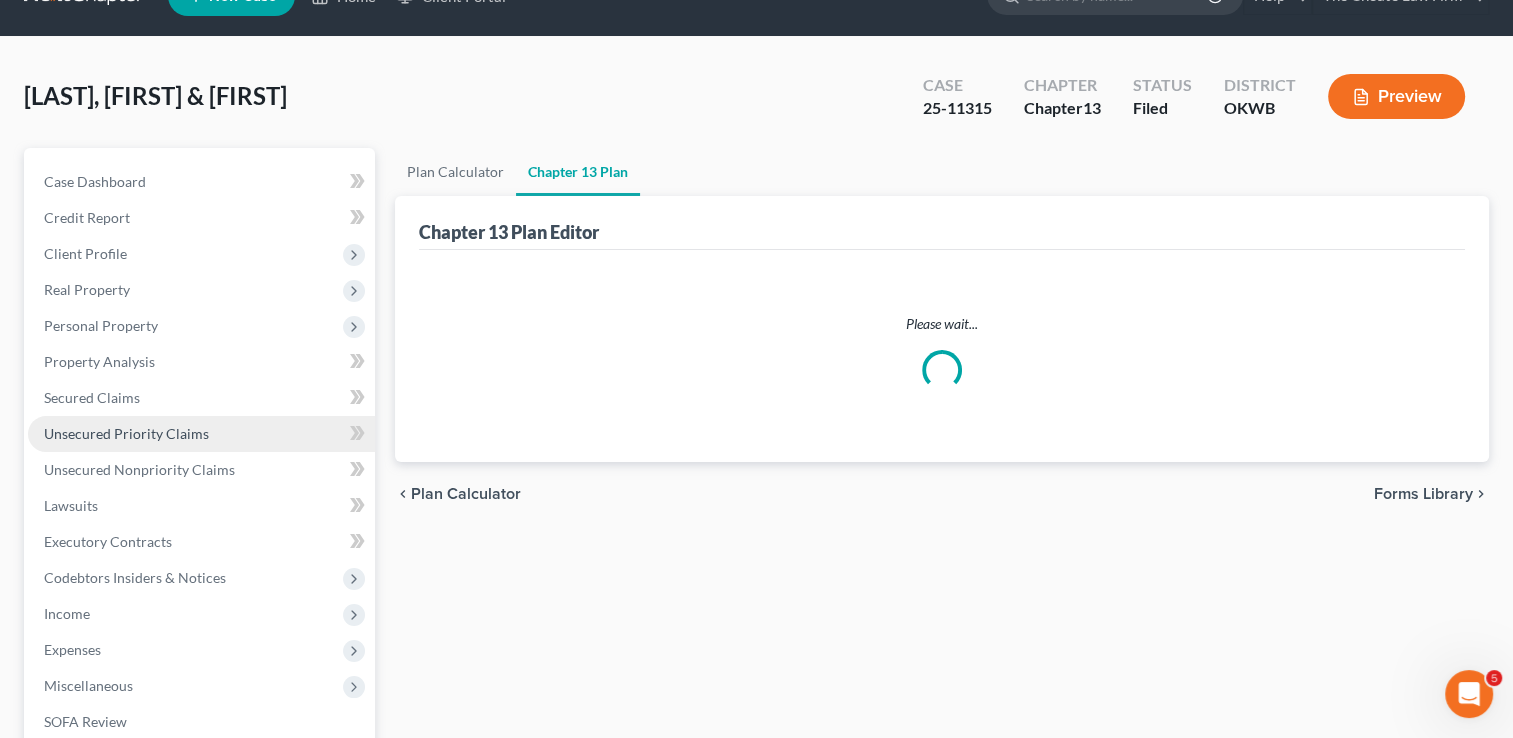 scroll, scrollTop: 0, scrollLeft: 0, axis: both 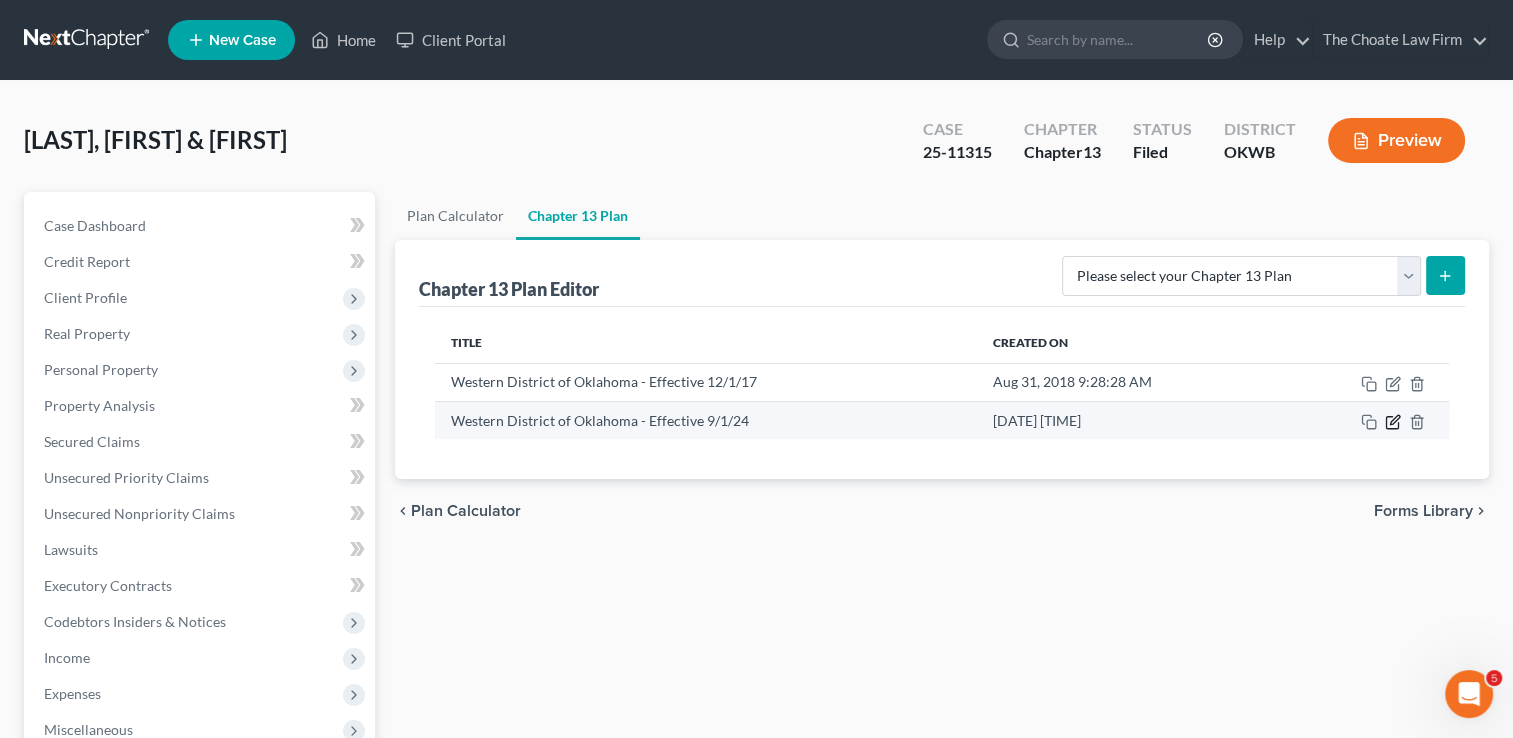 click 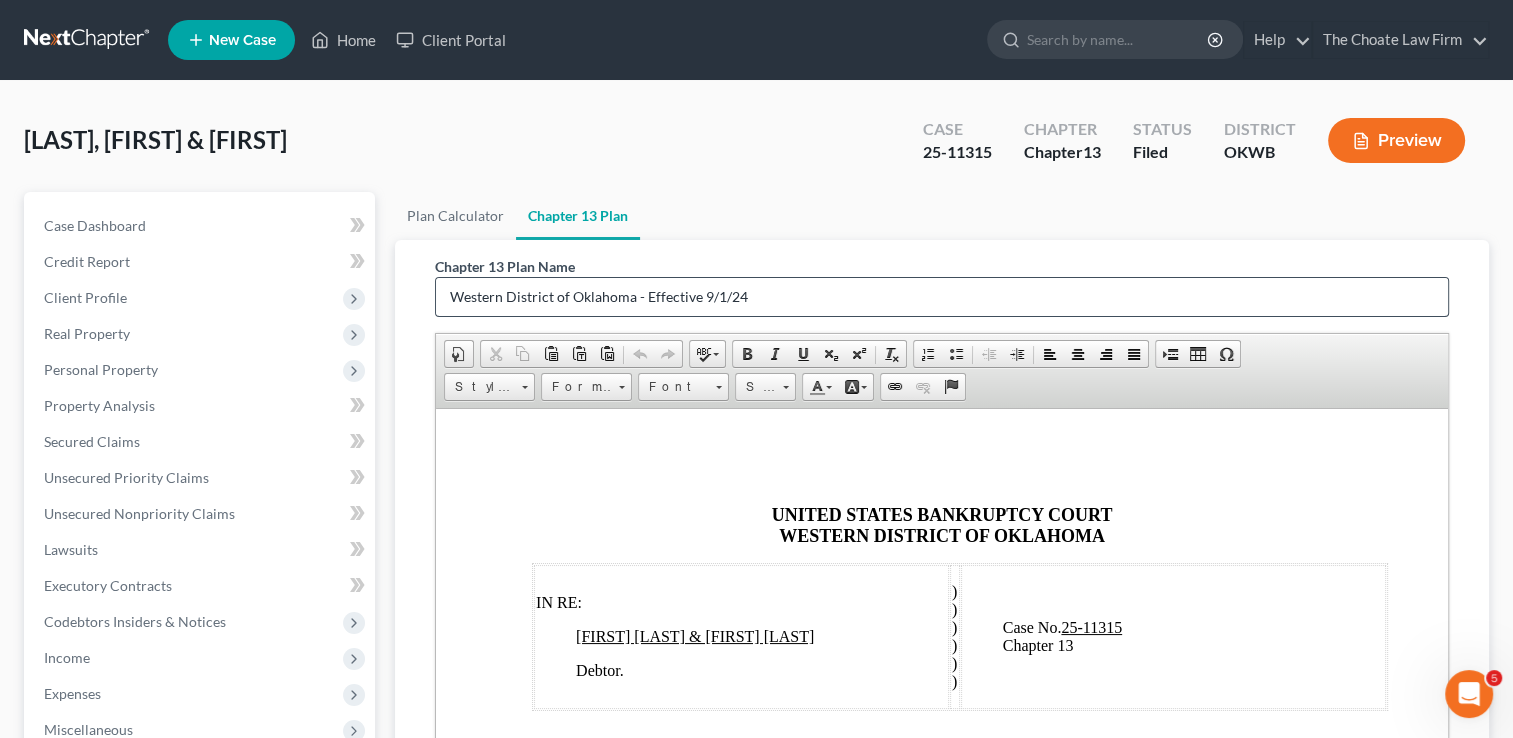 scroll, scrollTop: 0, scrollLeft: 0, axis: both 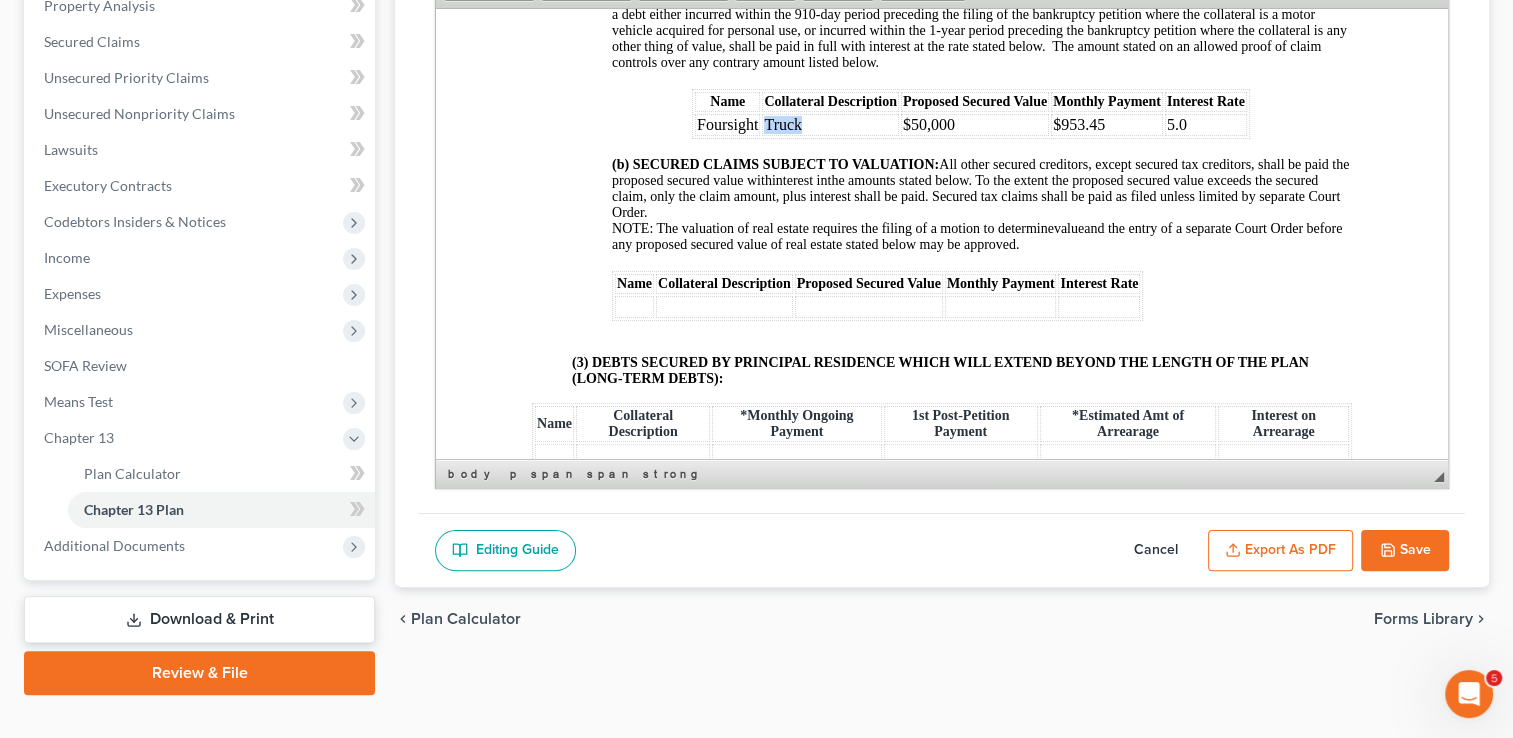 drag, startPoint x: 813, startPoint y: 228, endPoint x: 773, endPoint y: 243, distance: 42.72002 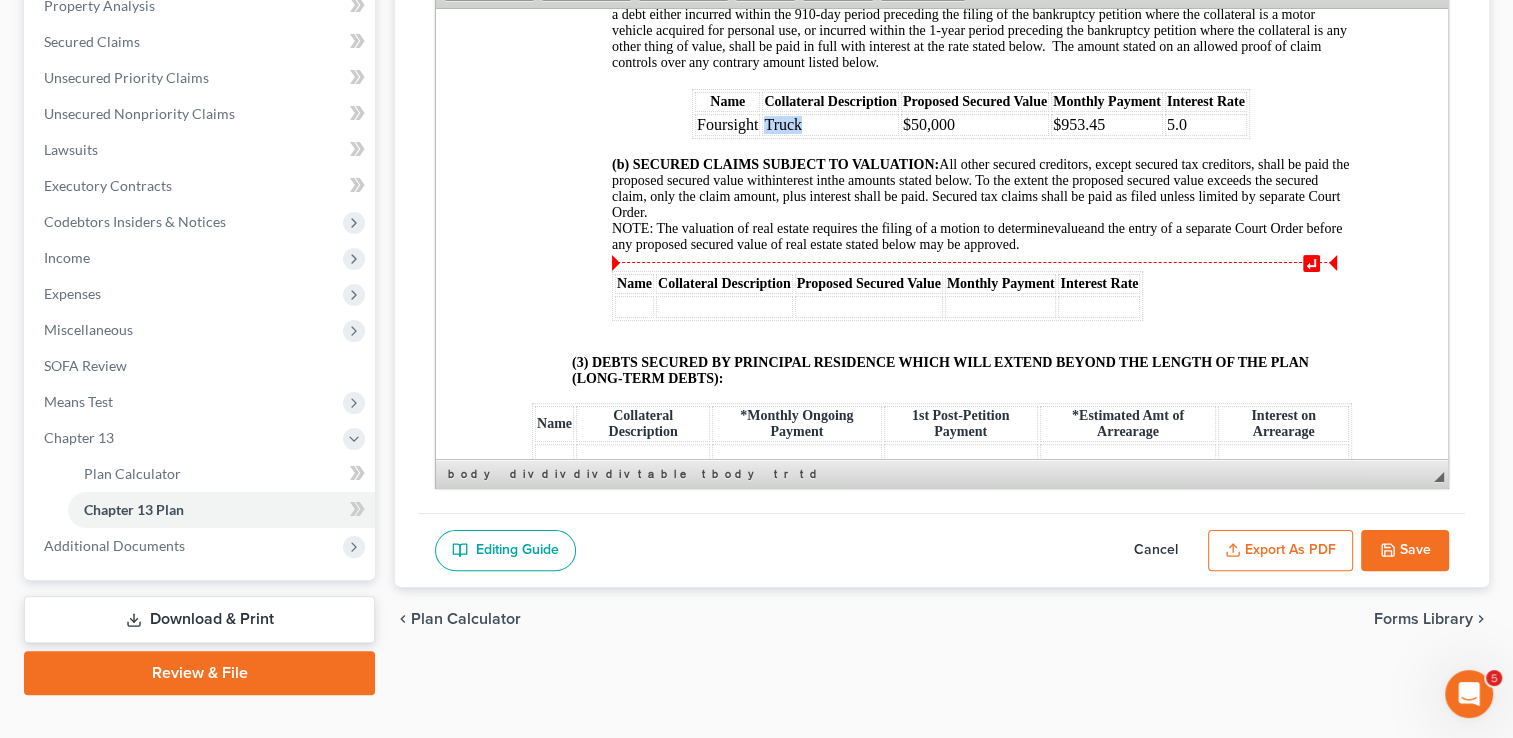 type 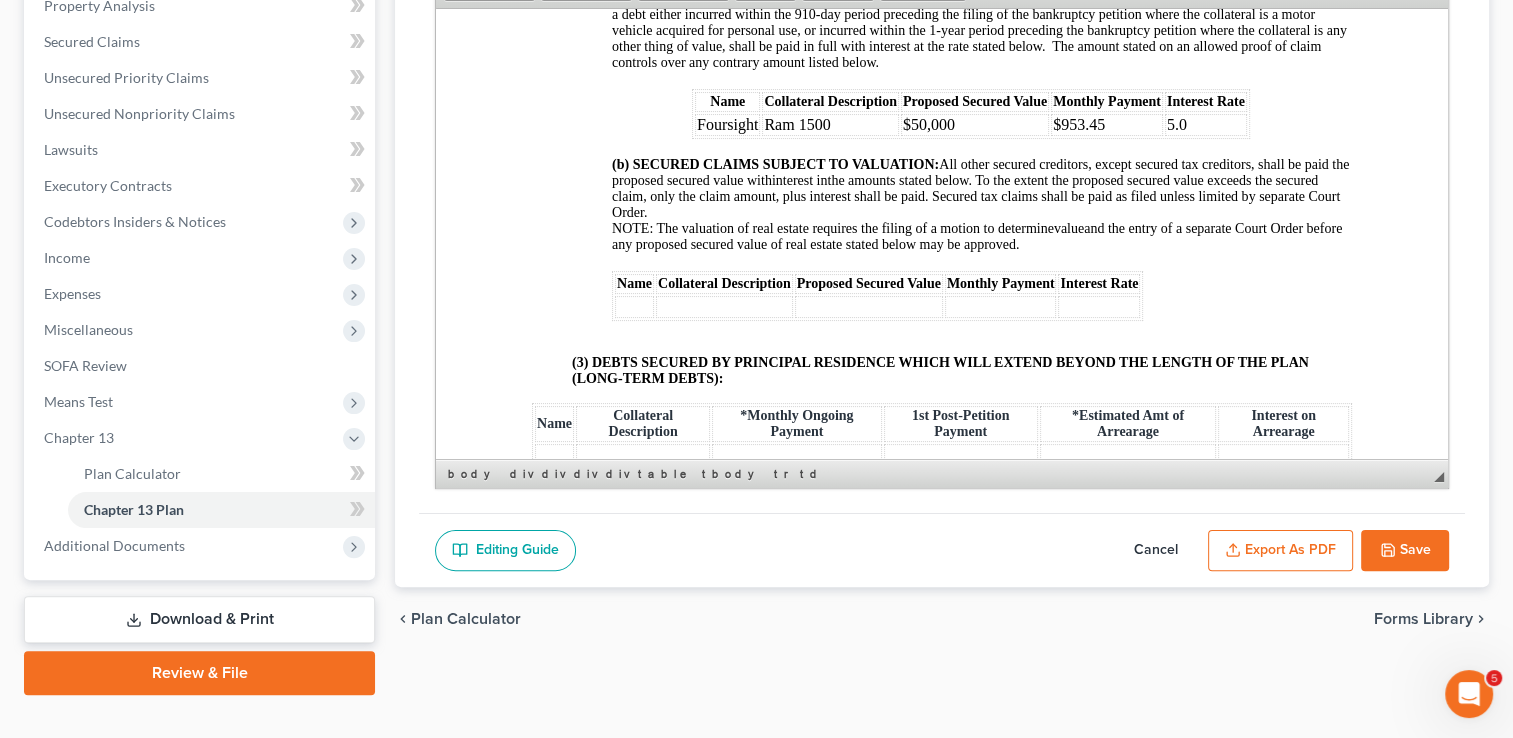 click on "Save" at bounding box center [1405, 551] 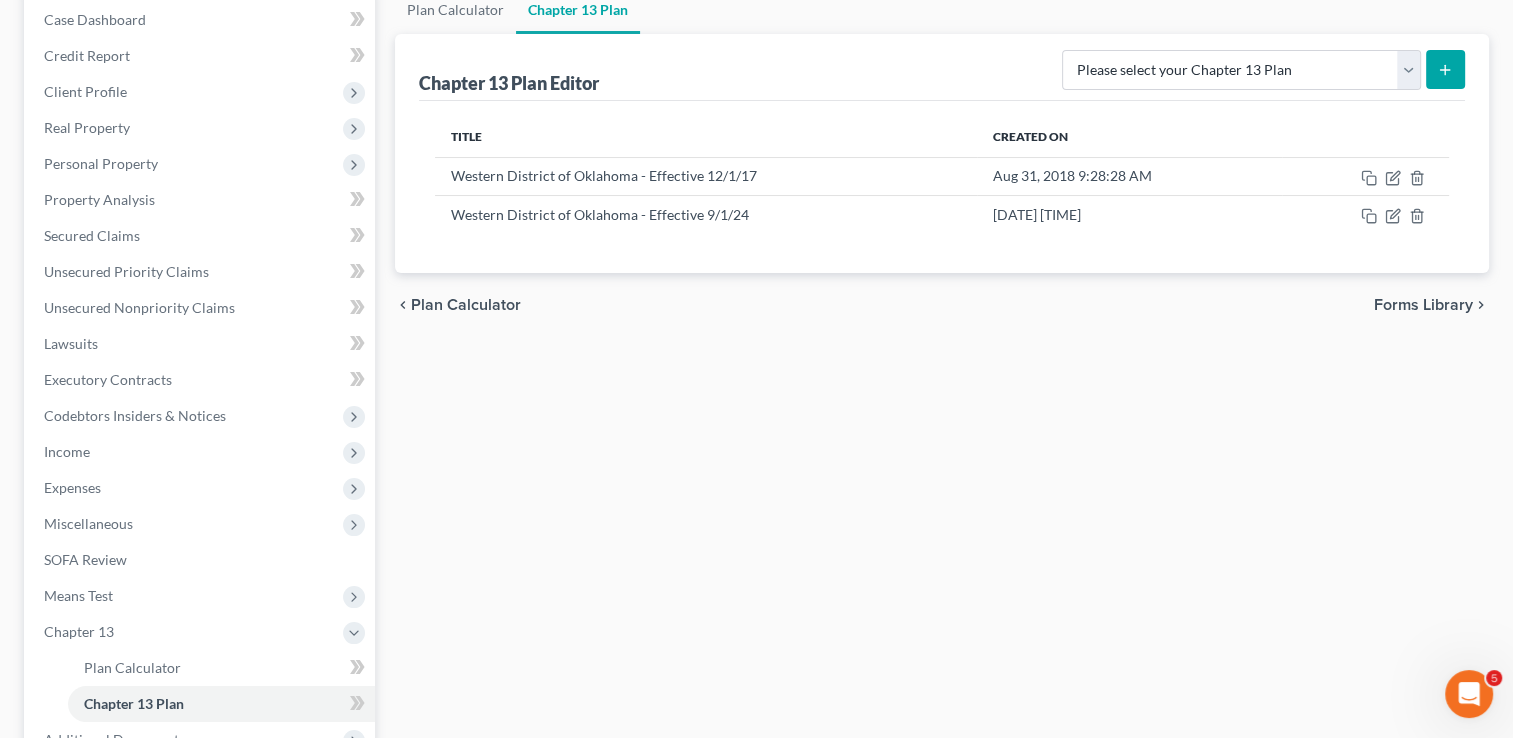 scroll, scrollTop: 200, scrollLeft: 0, axis: vertical 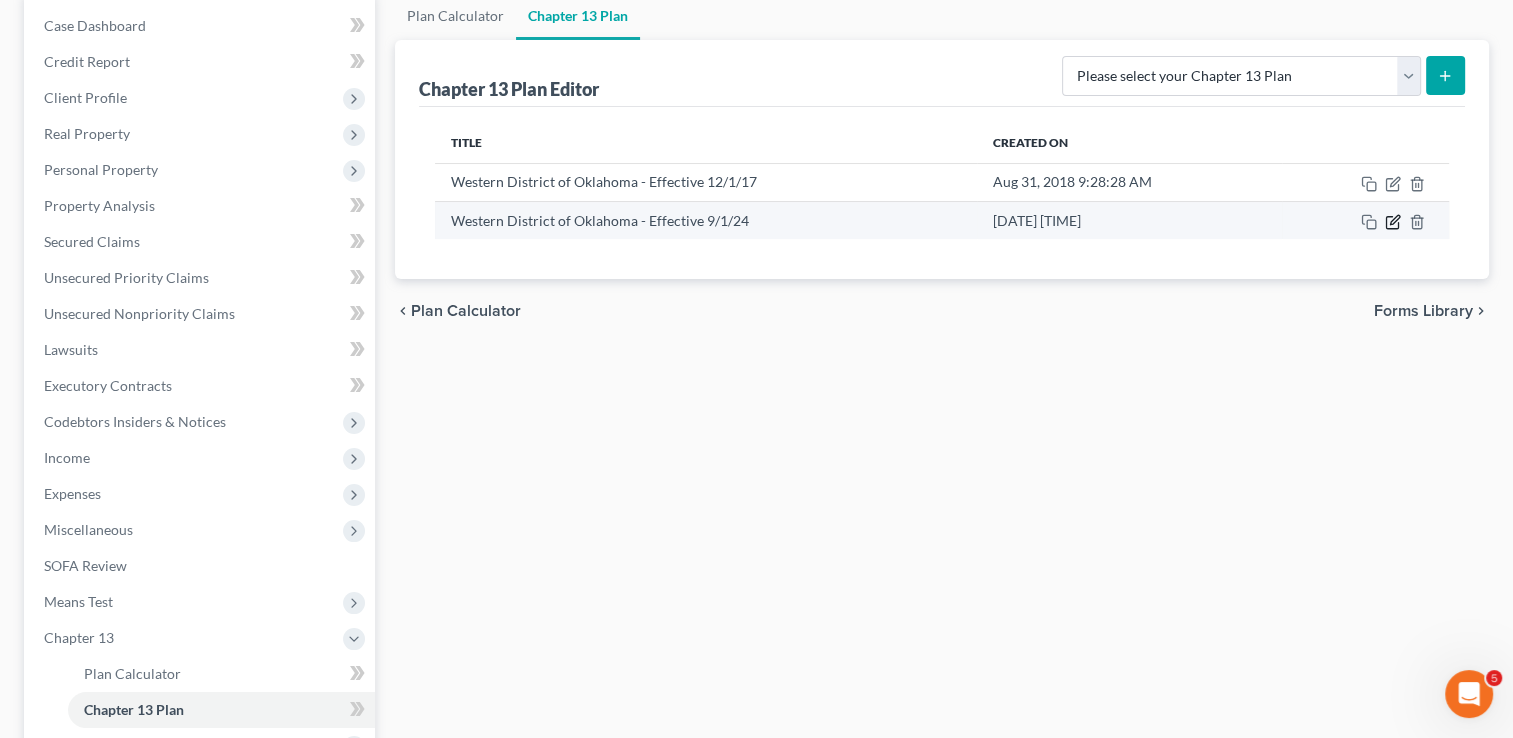 click 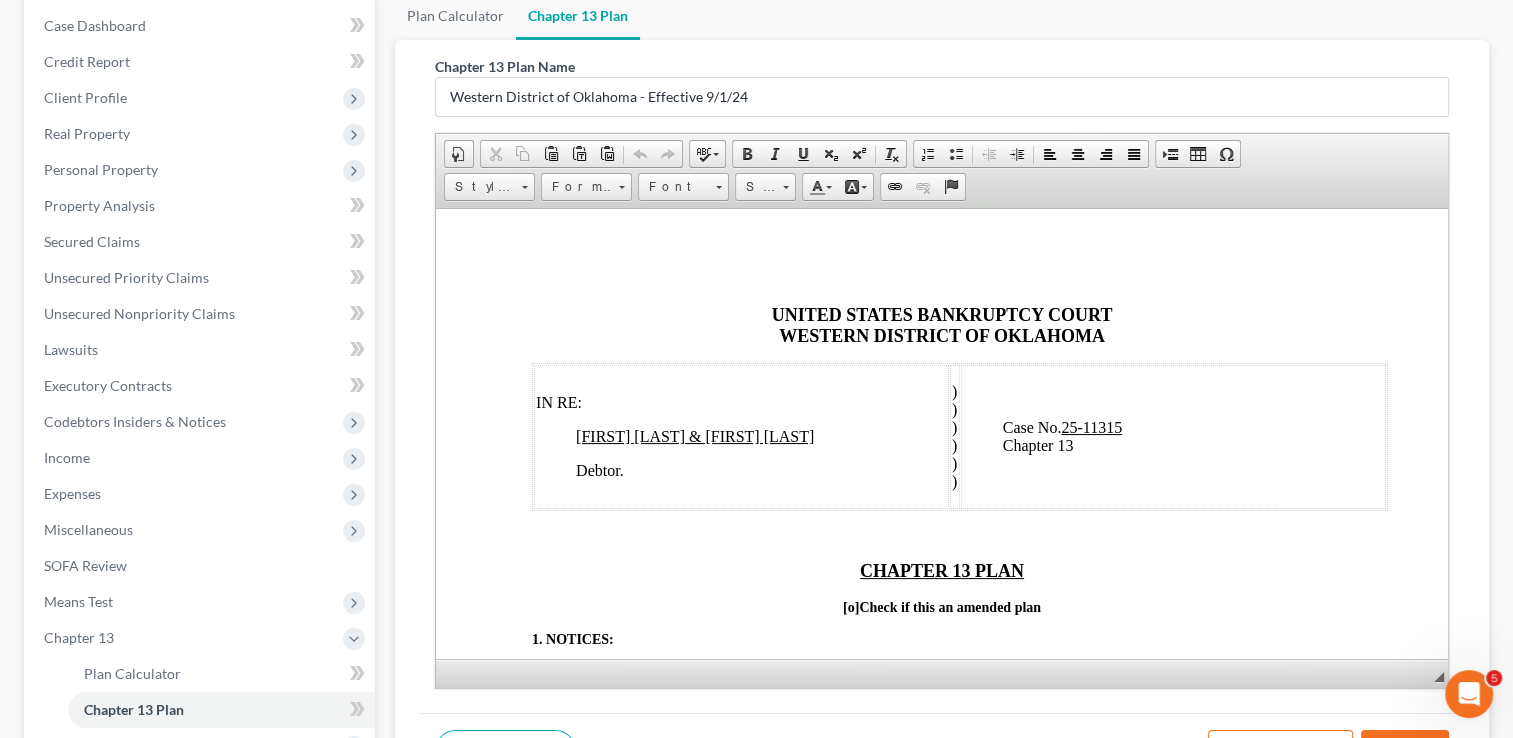 scroll, scrollTop: 0, scrollLeft: 0, axis: both 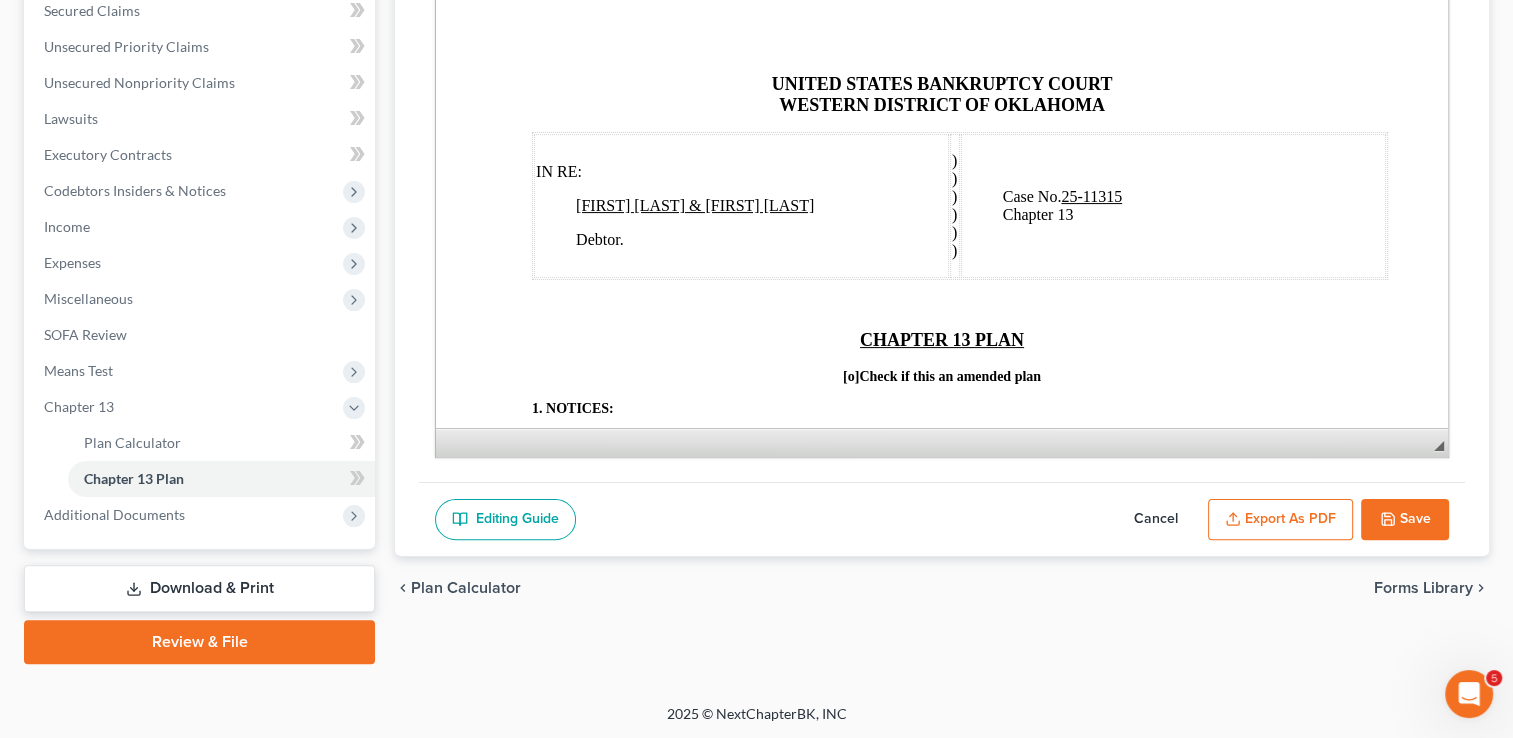 click on "Export as PDF" at bounding box center [1280, 520] 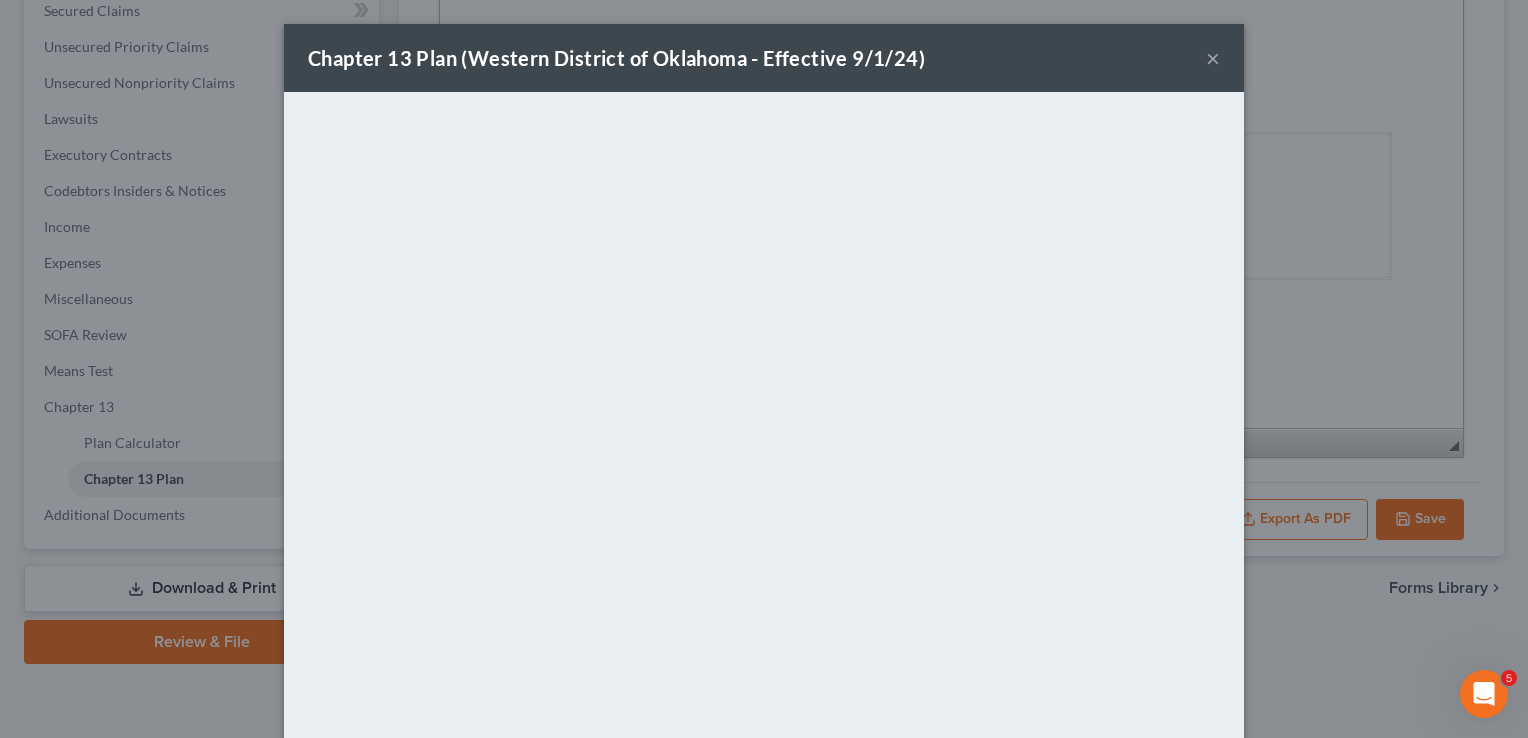 click on "Chapter 13 Plan (Western District of Oklahoma - Effective 9/1/24) ×" at bounding box center [764, 58] 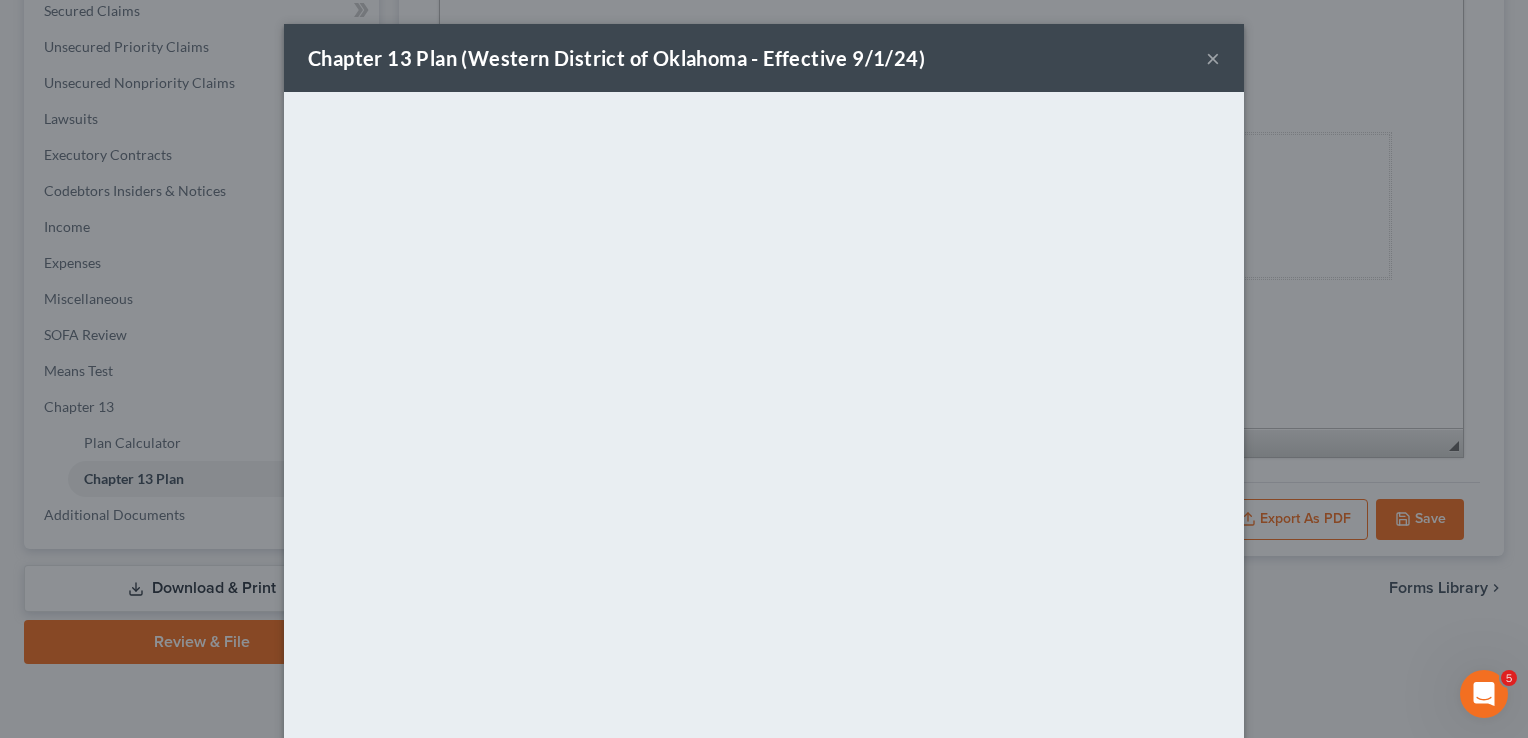 click on "×" at bounding box center [1213, 58] 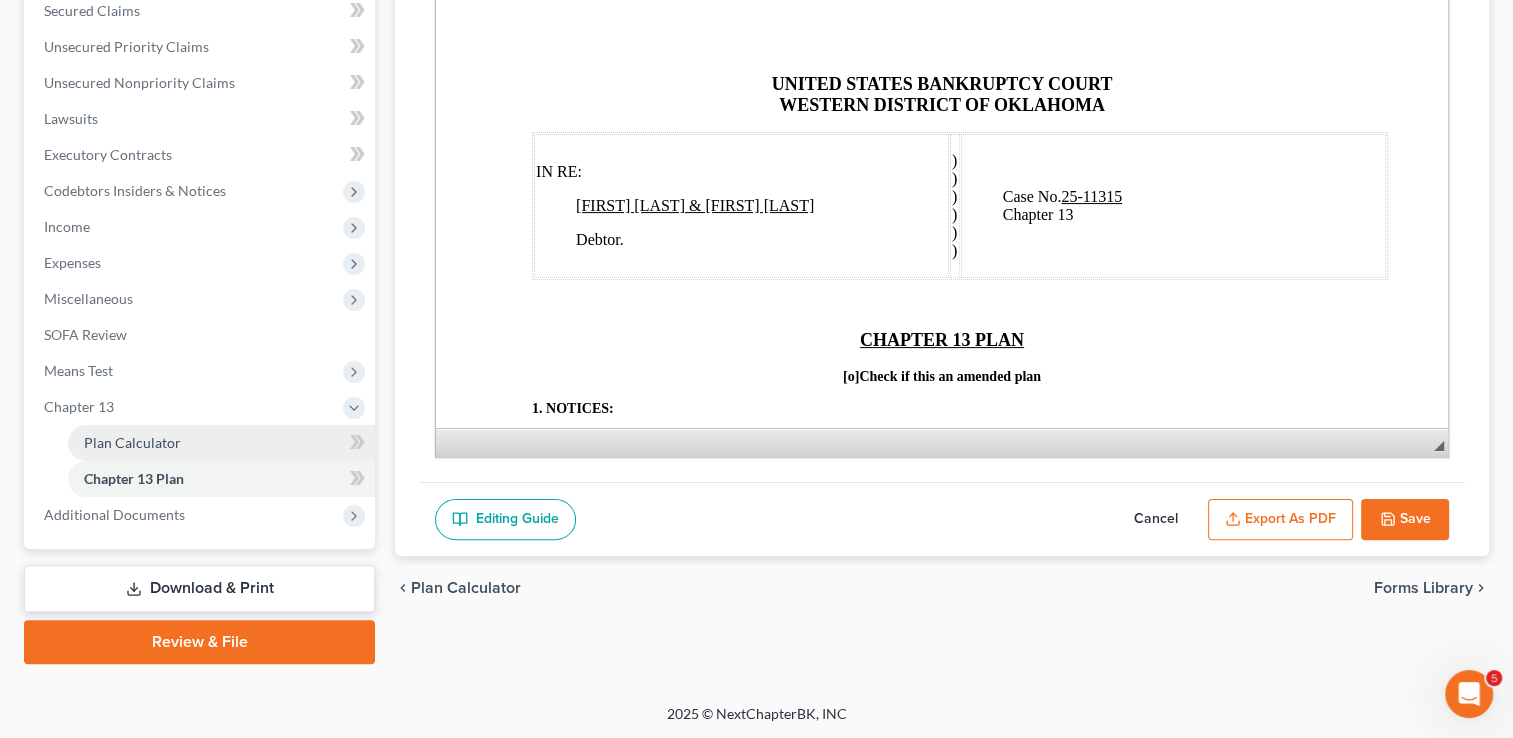 click on "Plan Calculator" at bounding box center (132, 442) 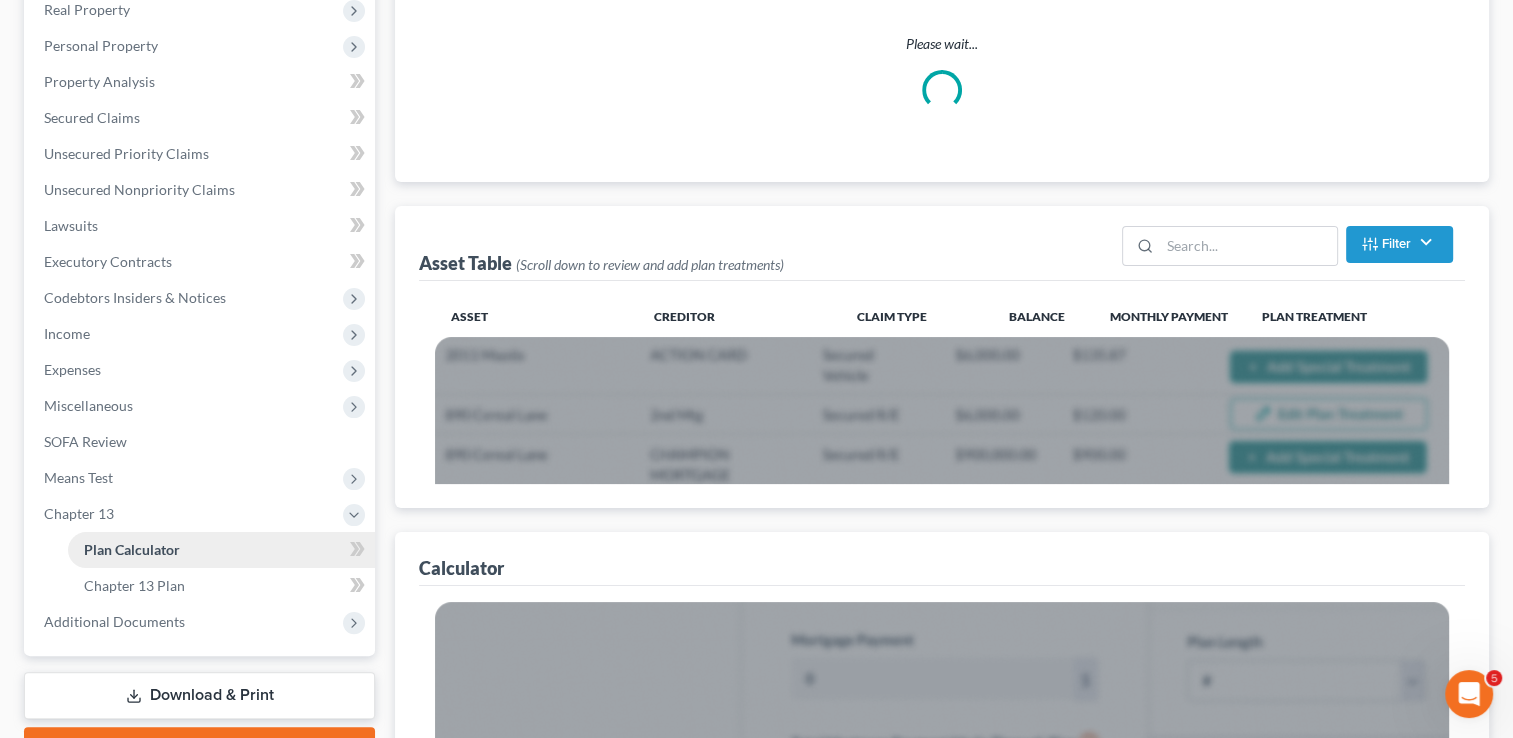 scroll, scrollTop: 0, scrollLeft: 0, axis: both 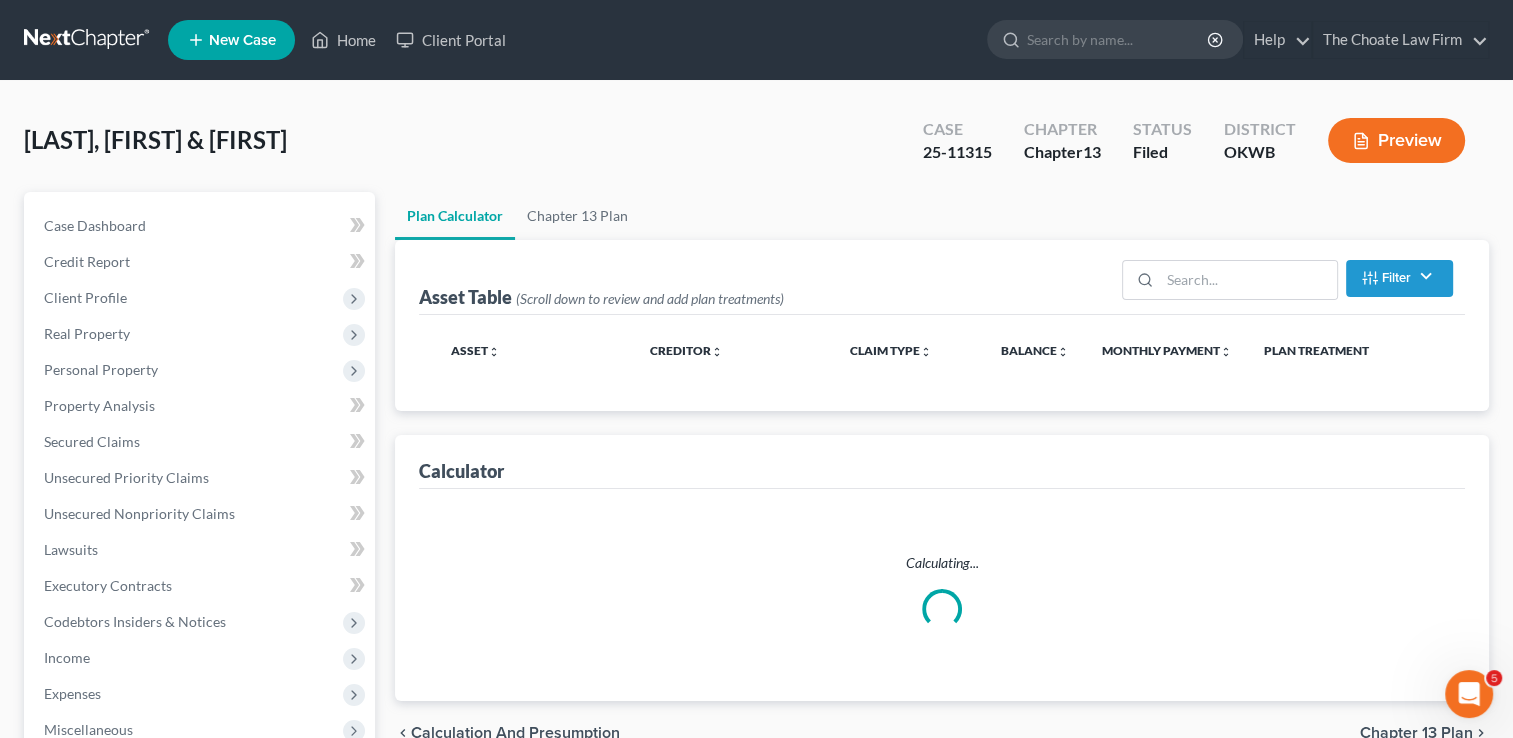 select on "59" 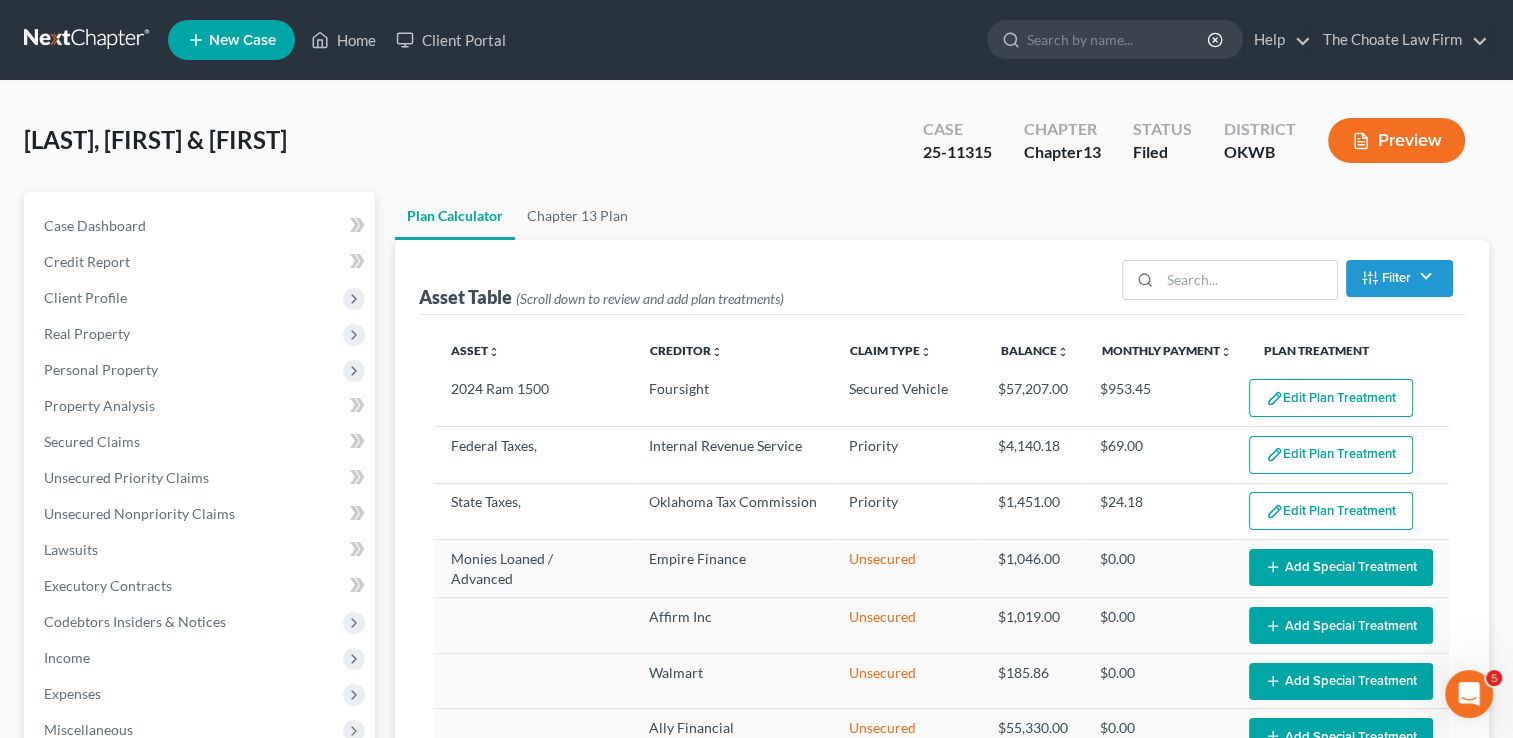 select on "59" 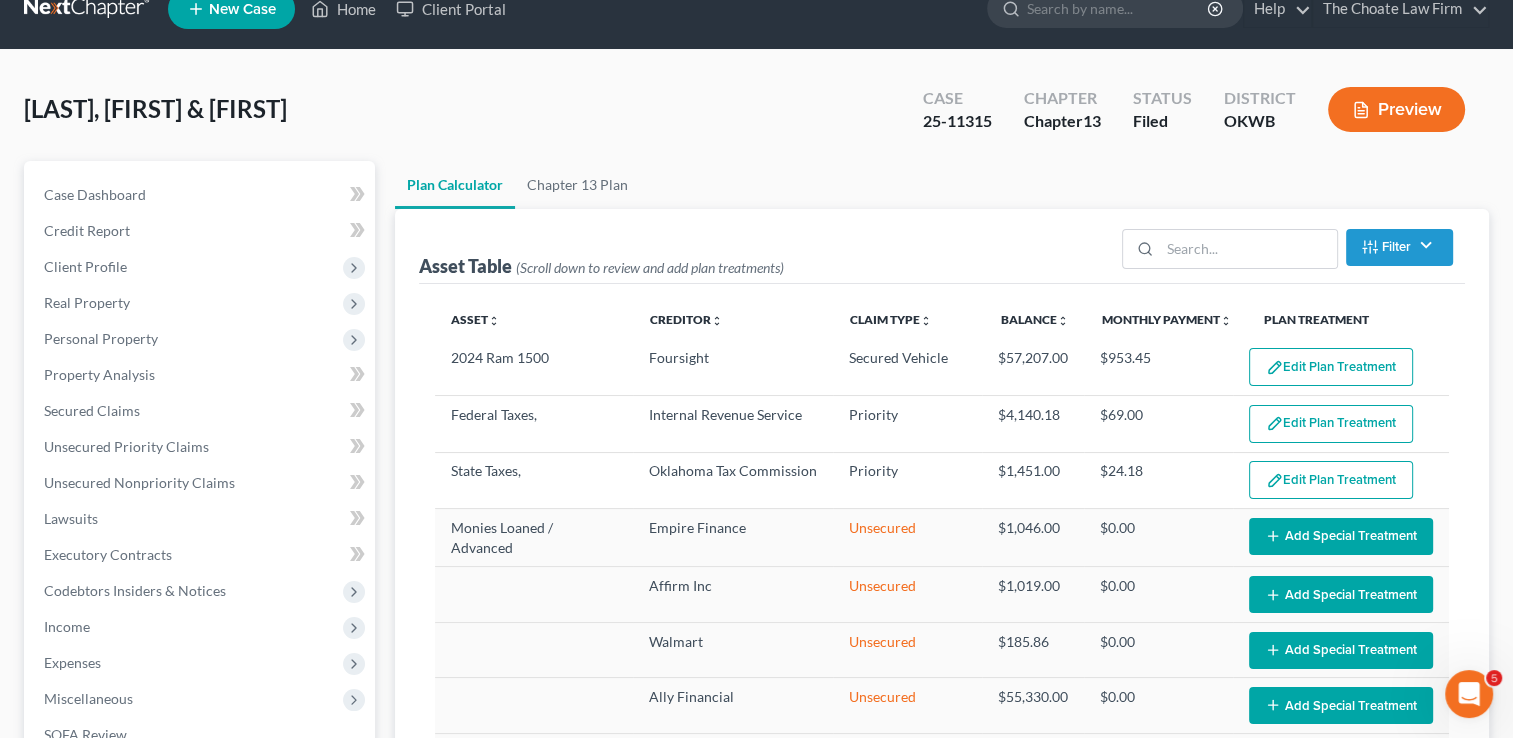 scroll, scrollTop: 0, scrollLeft: 0, axis: both 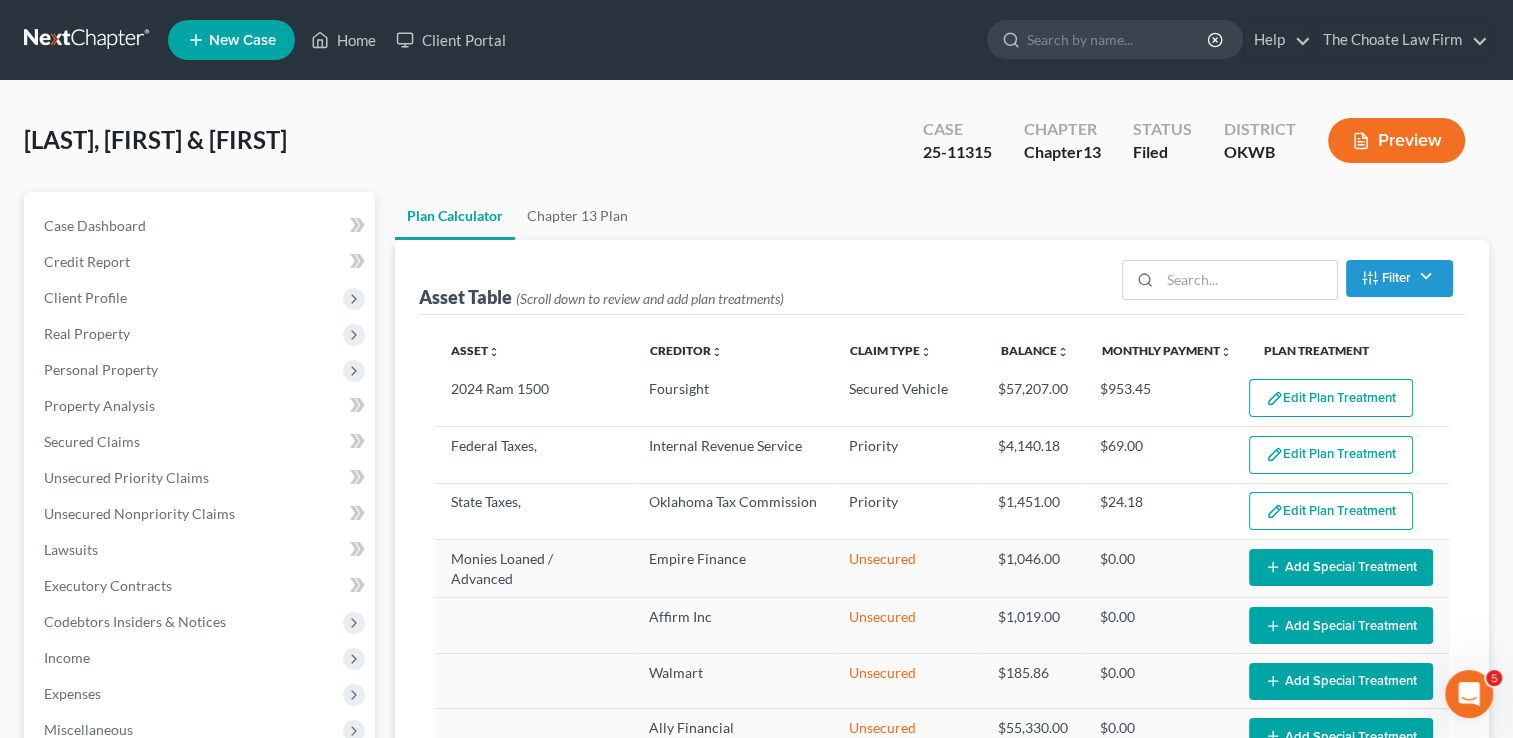 click at bounding box center [88, 40] 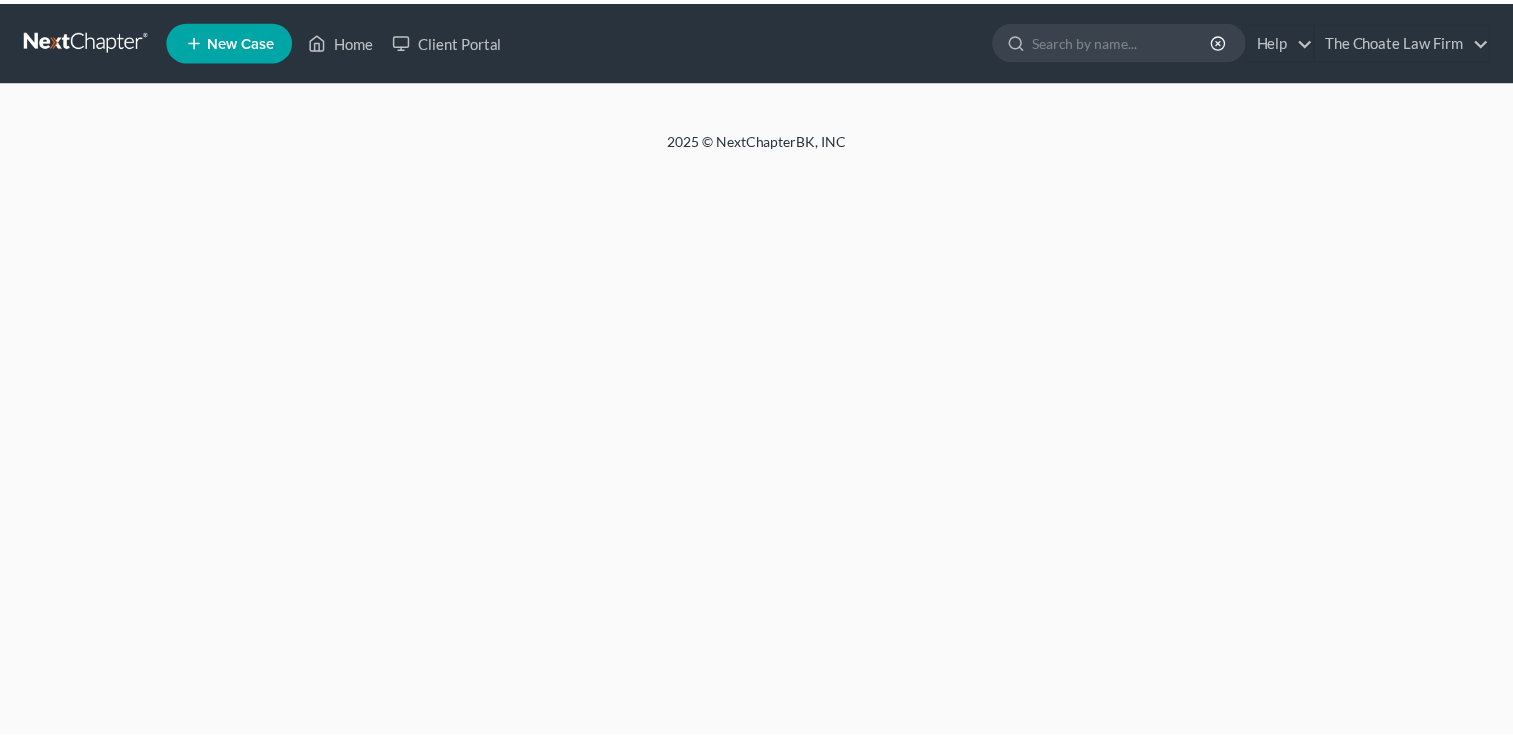 scroll, scrollTop: 0, scrollLeft: 0, axis: both 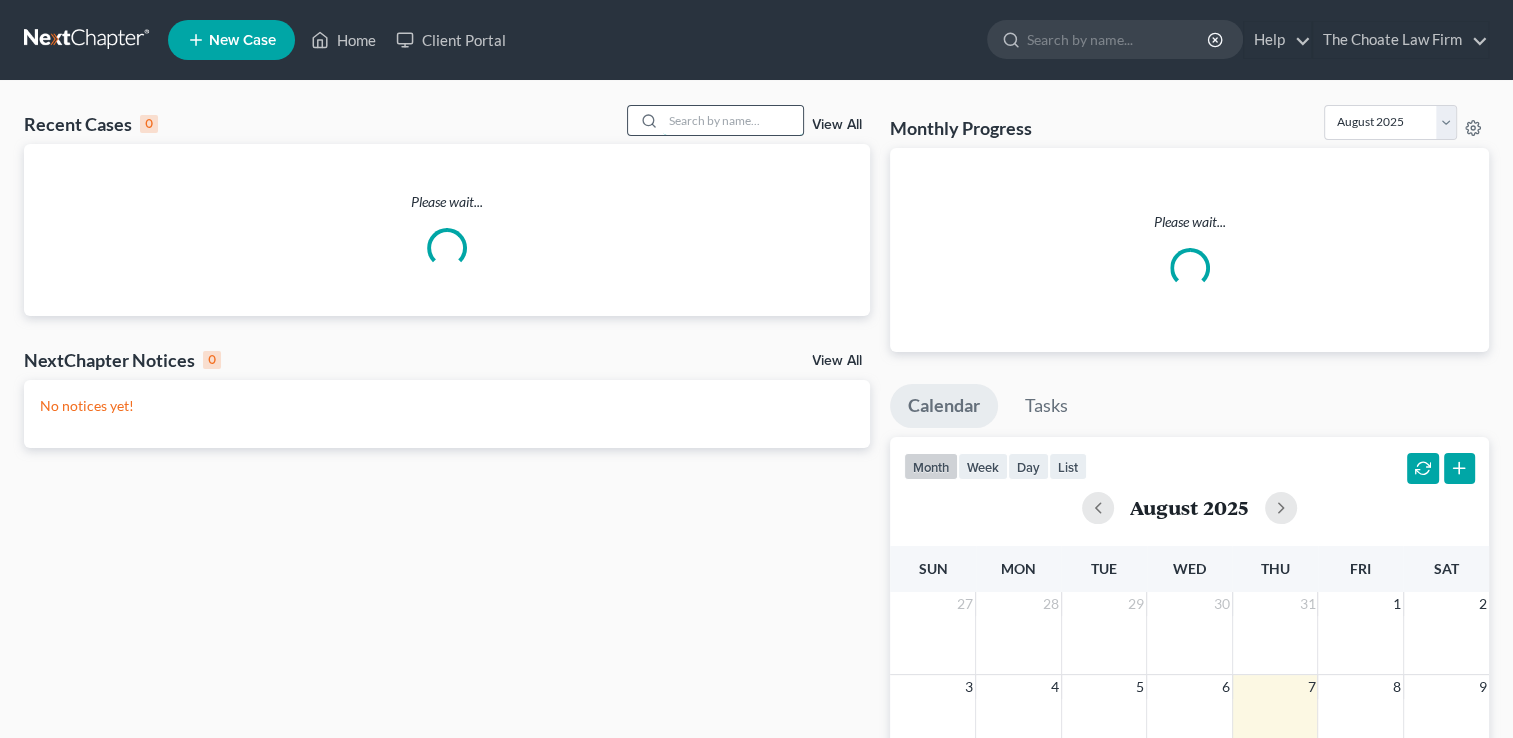 click at bounding box center [733, 120] 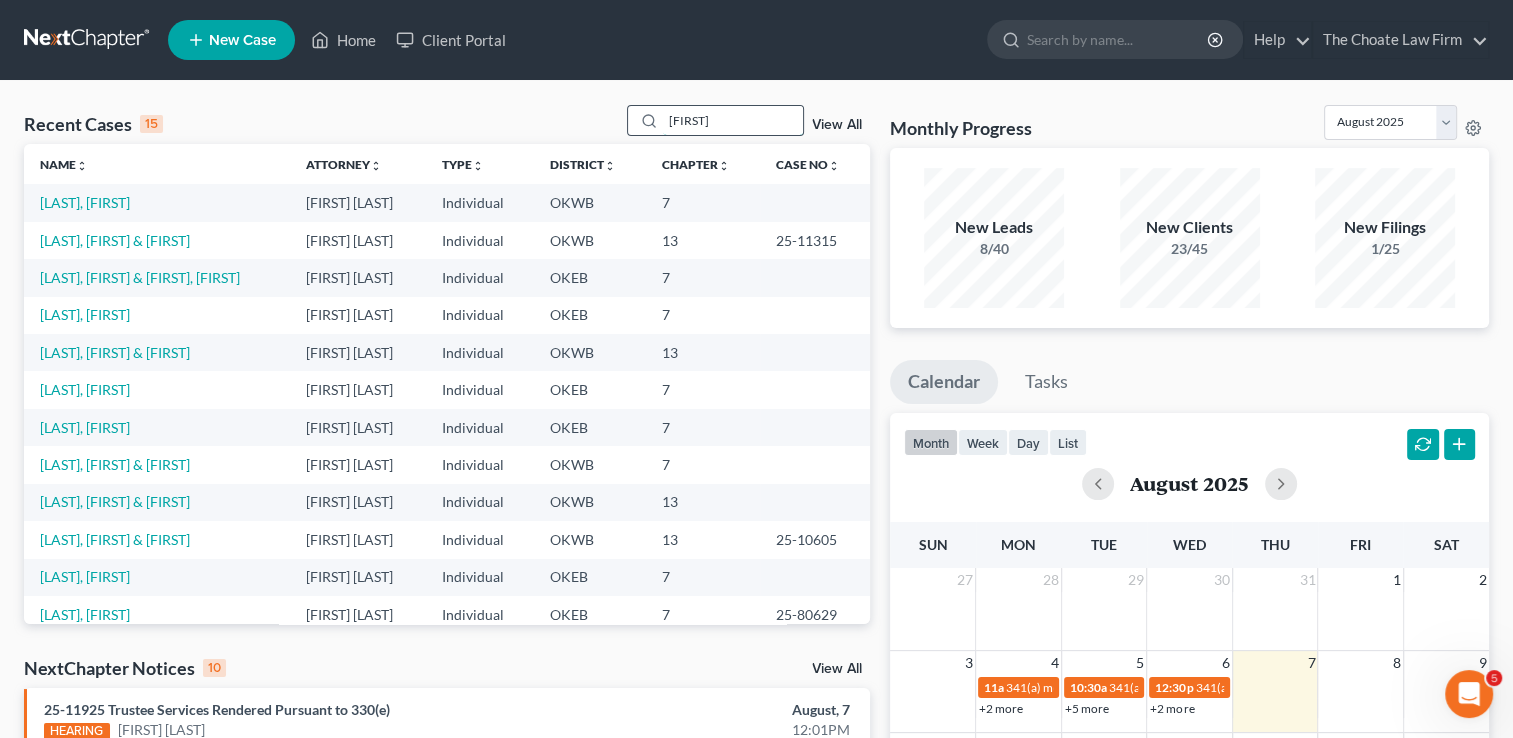 scroll, scrollTop: 0, scrollLeft: 0, axis: both 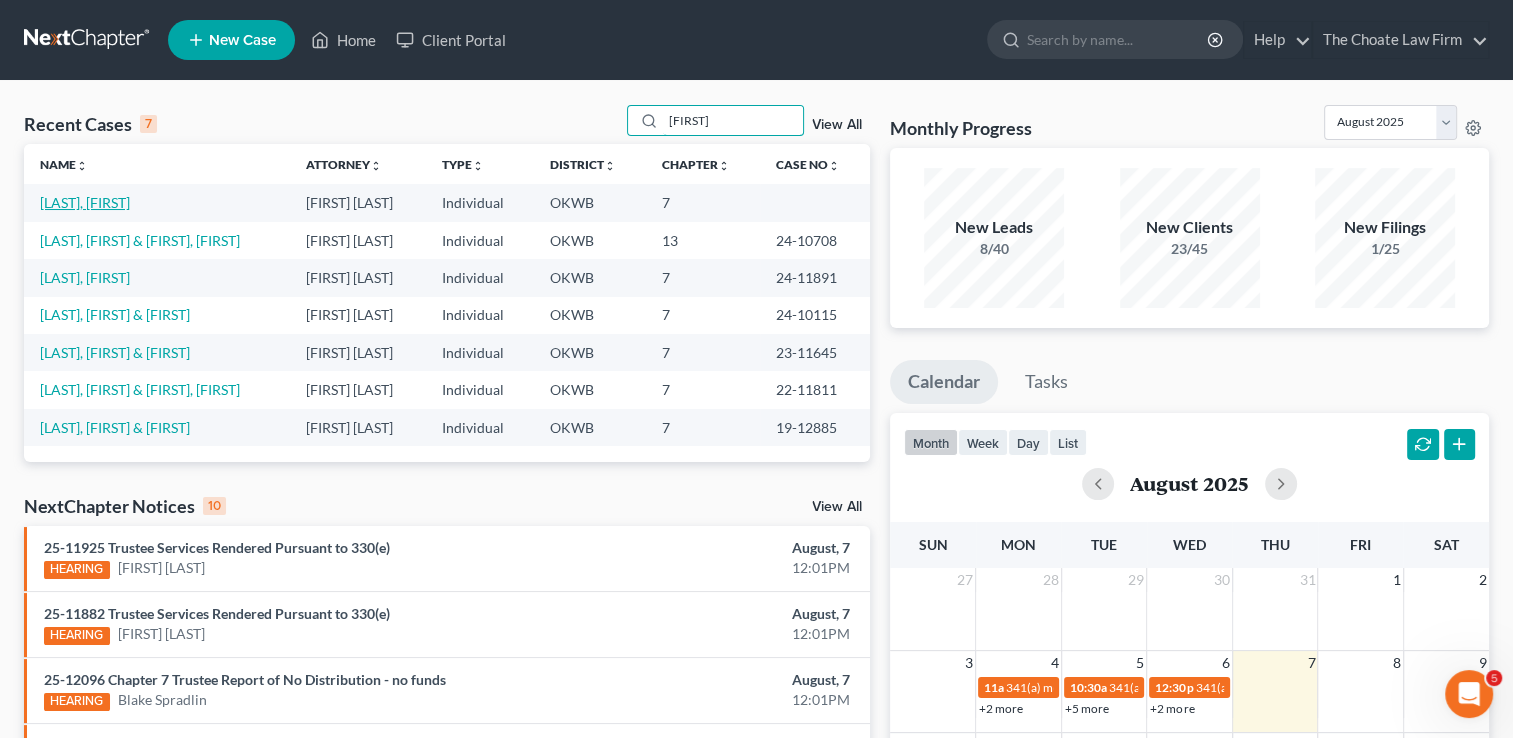 type on "erin" 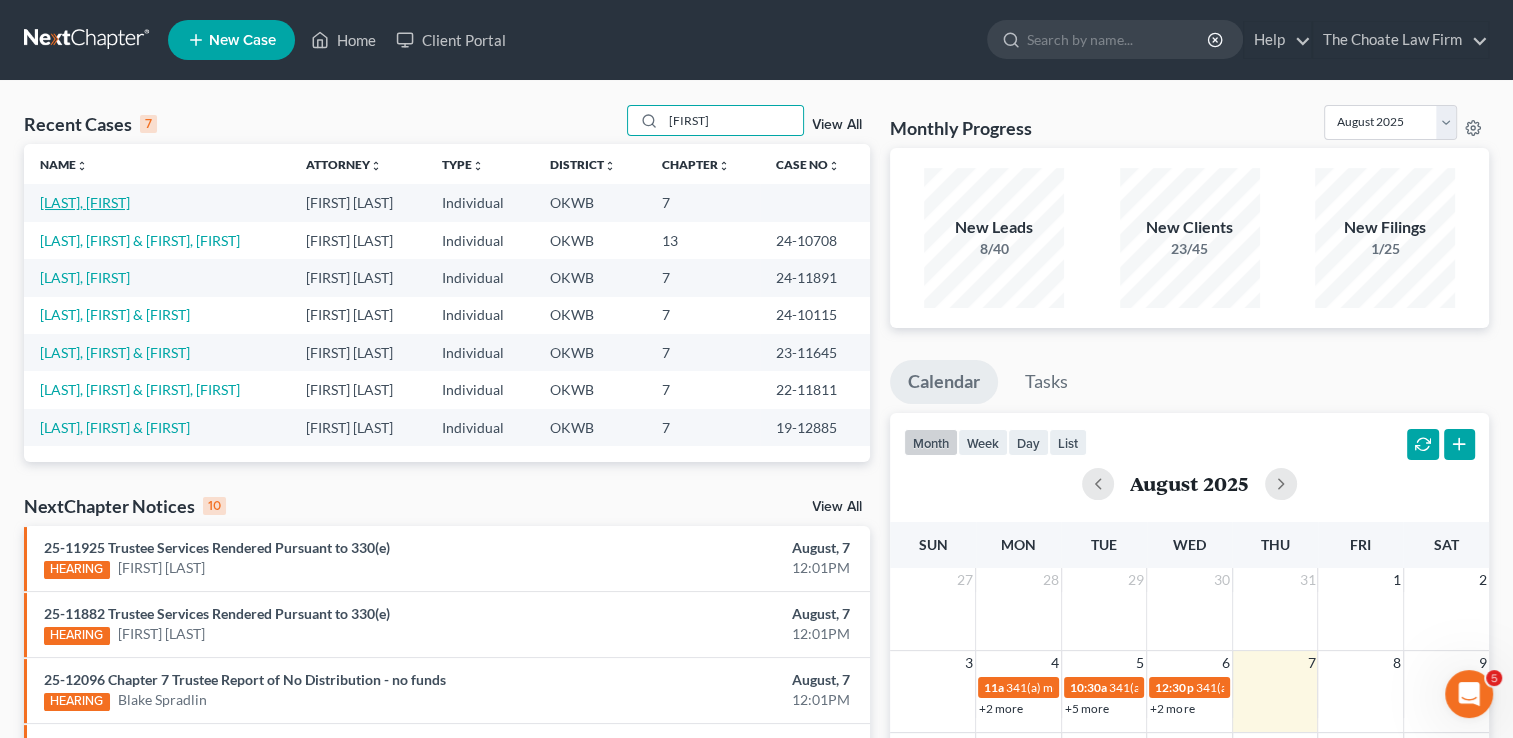 click on "[LAST], [FIRST]" at bounding box center (85, 202) 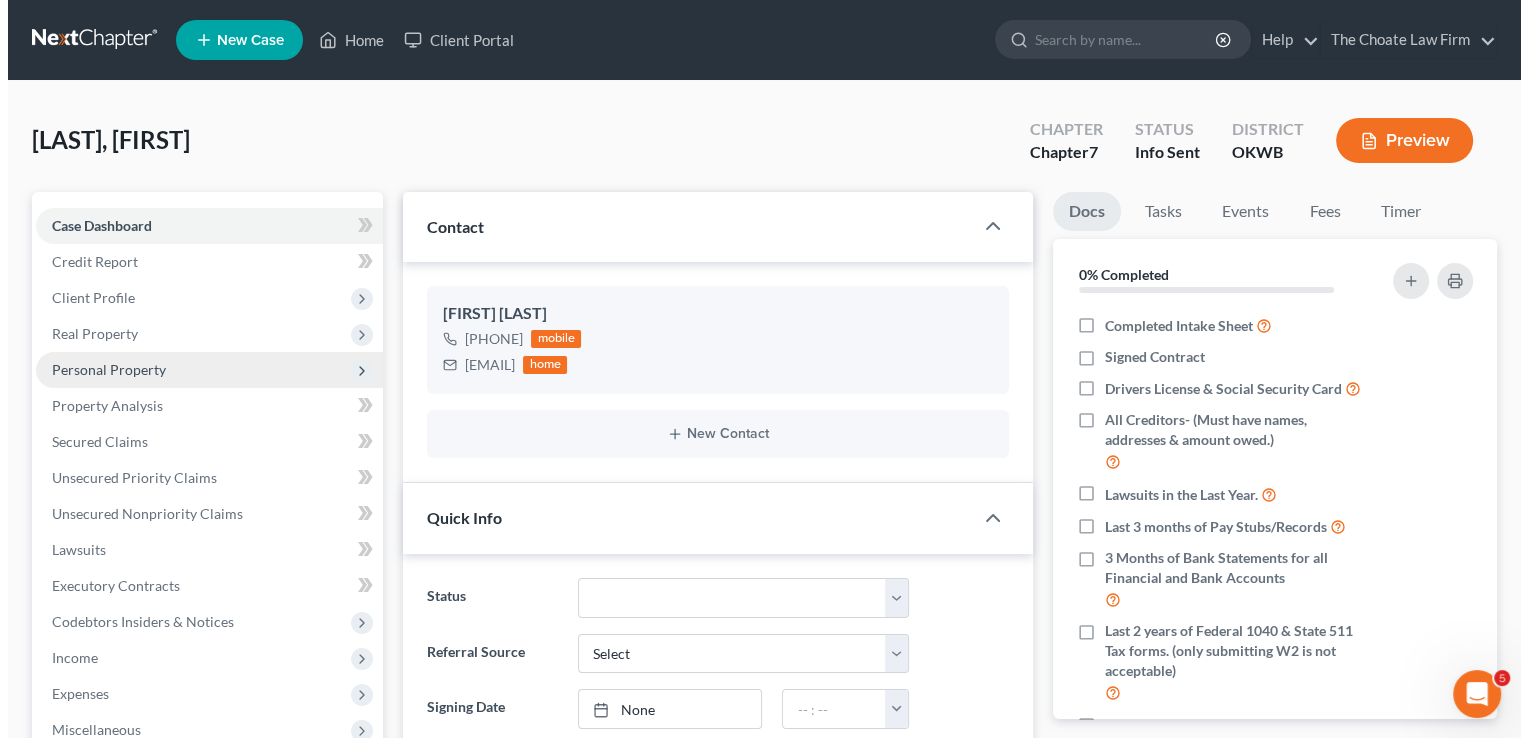 scroll, scrollTop: 300, scrollLeft: 0, axis: vertical 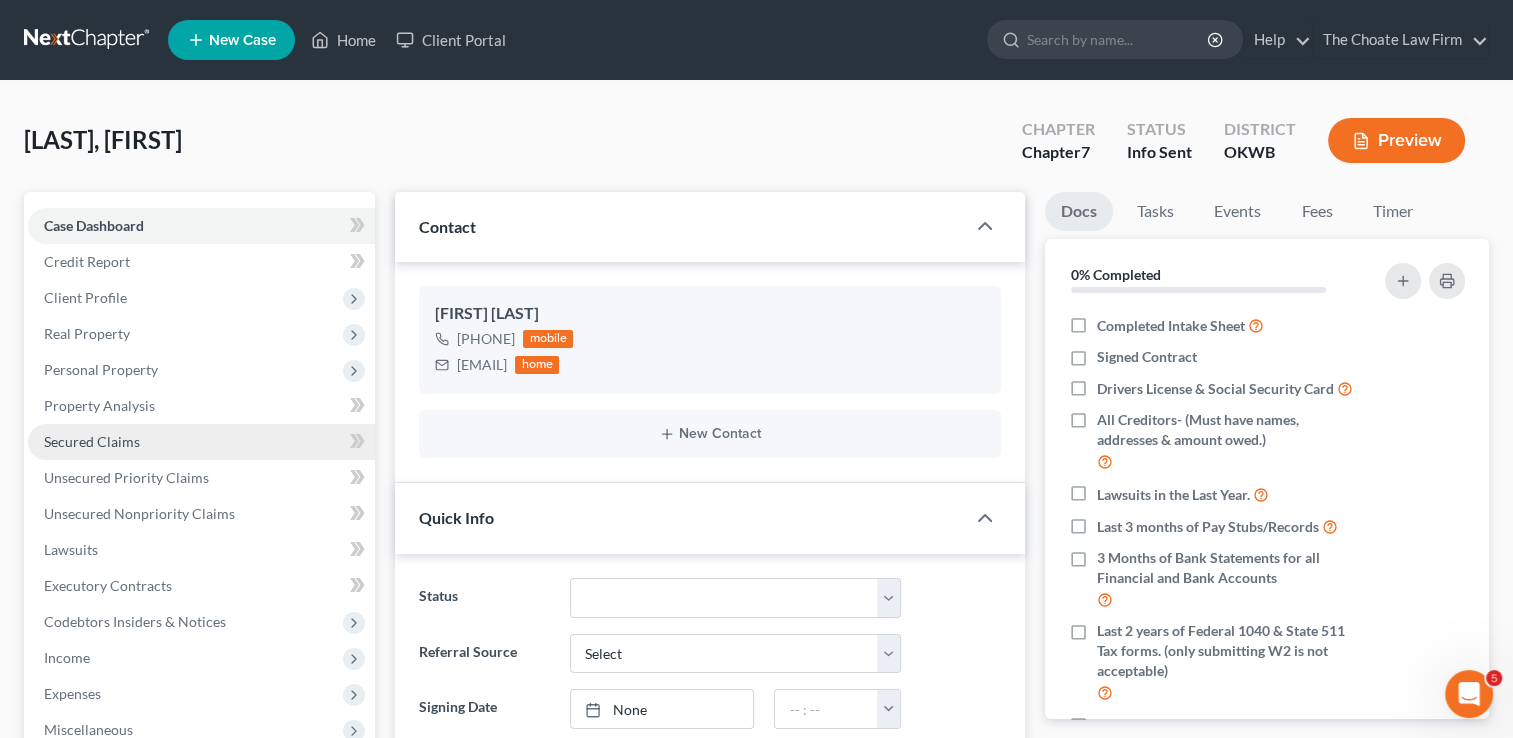 click on "Secured Claims" at bounding box center (92, 441) 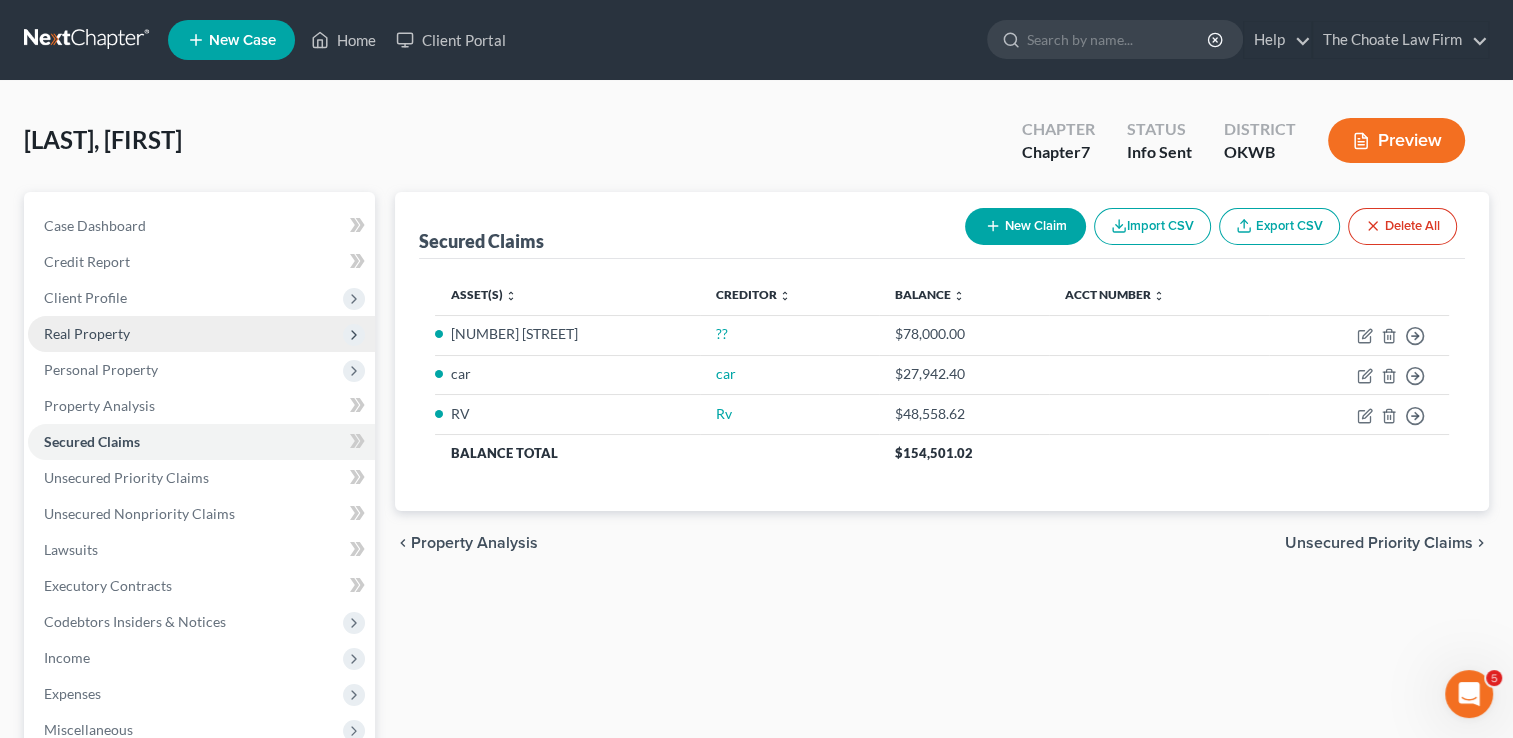 click on "Real Property" at bounding box center (87, 333) 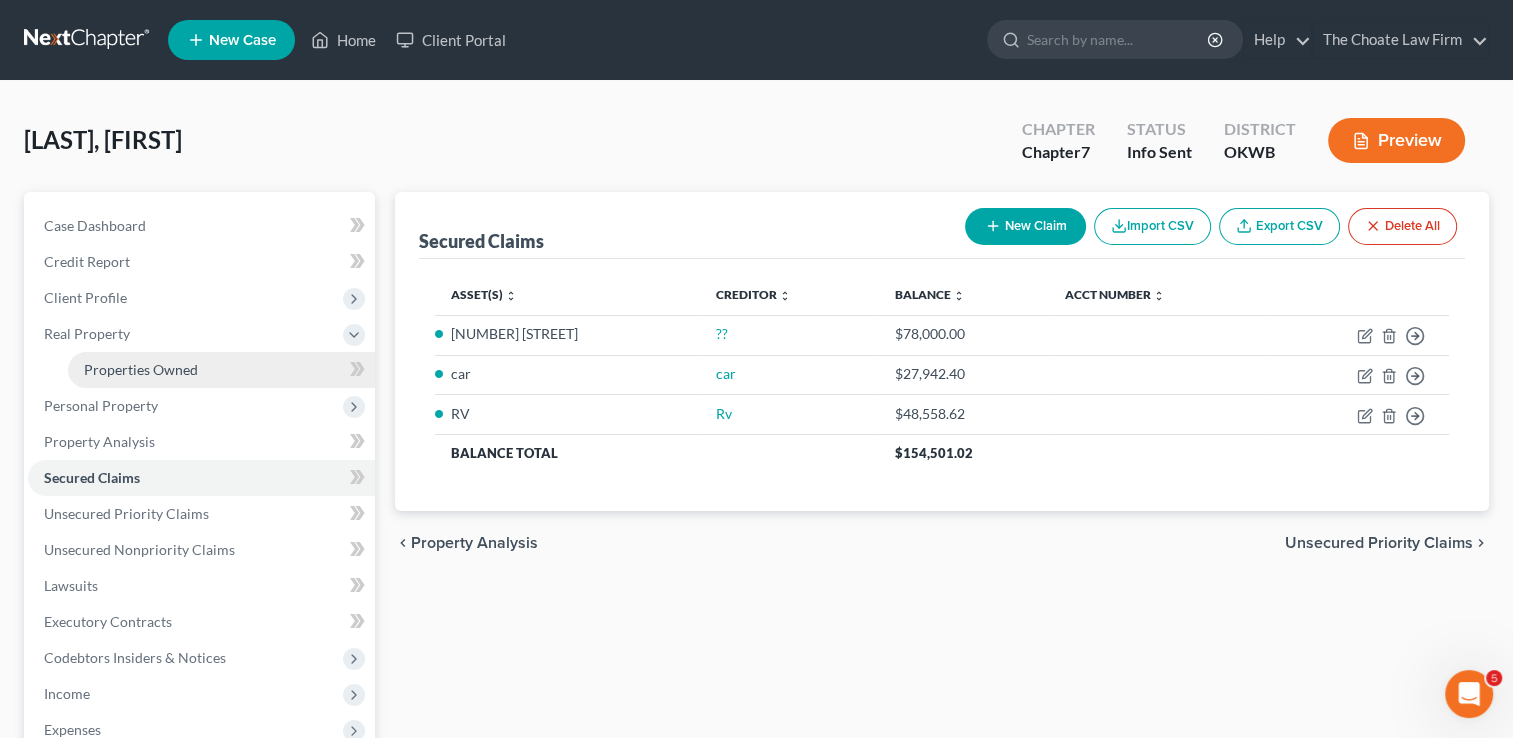 click on "Properties Owned" at bounding box center [141, 369] 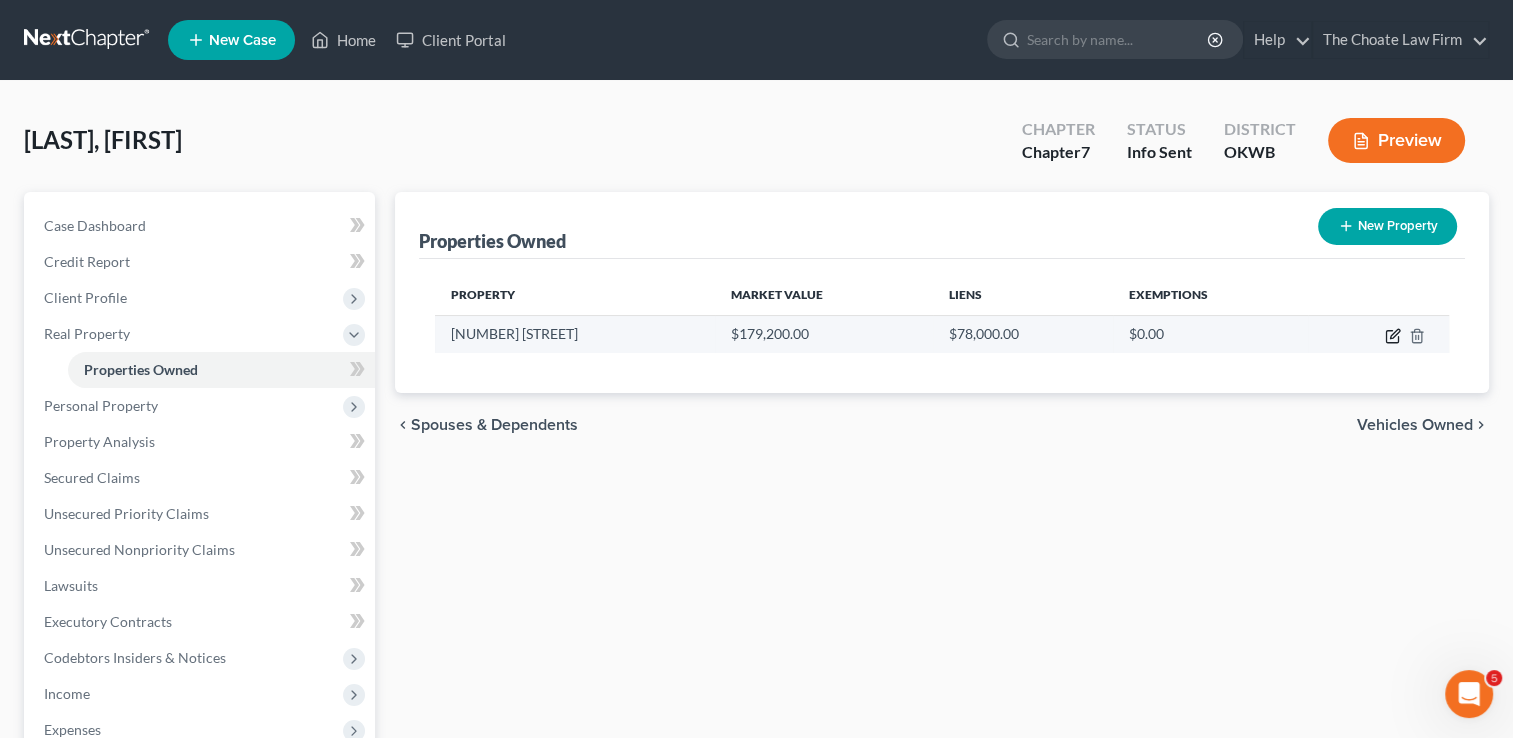 click 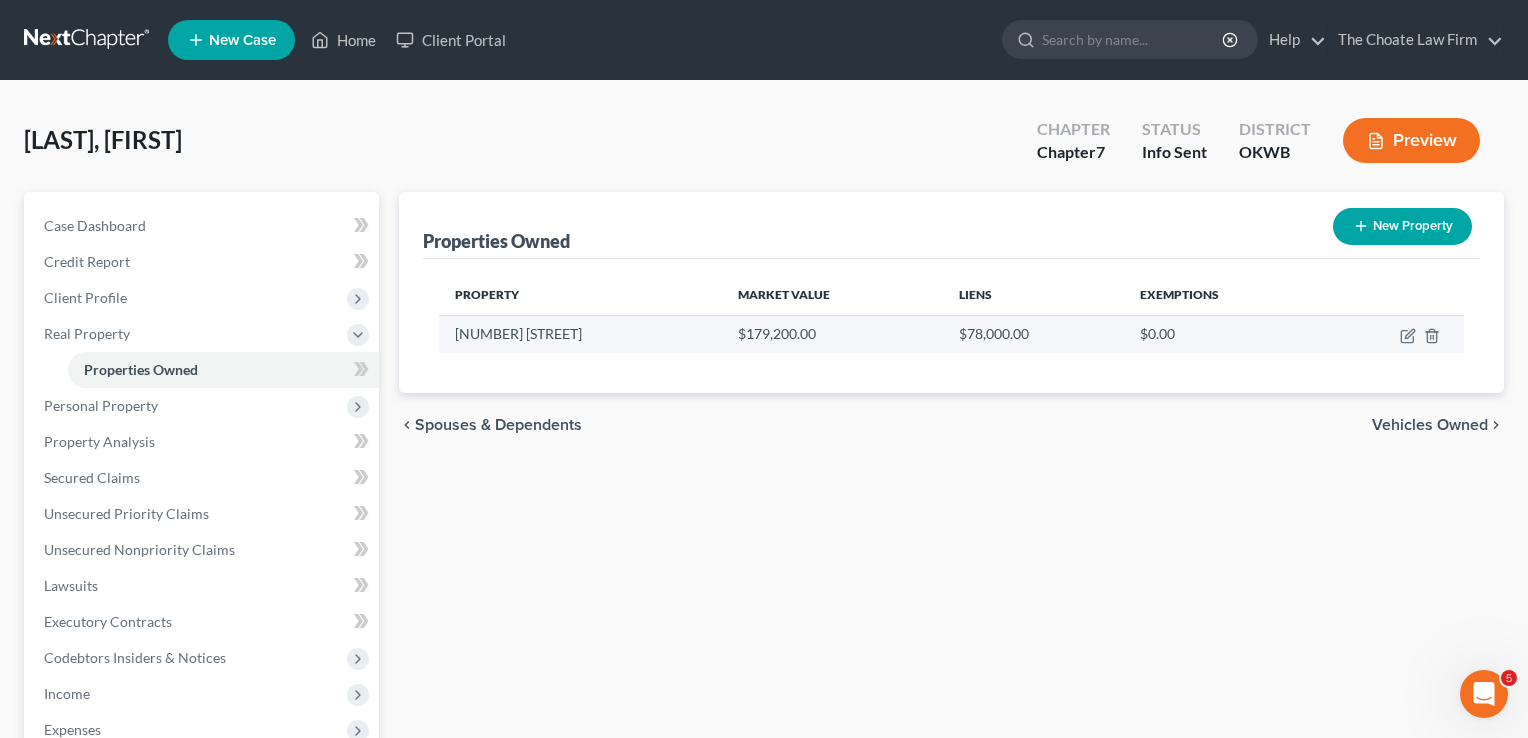 select on "37" 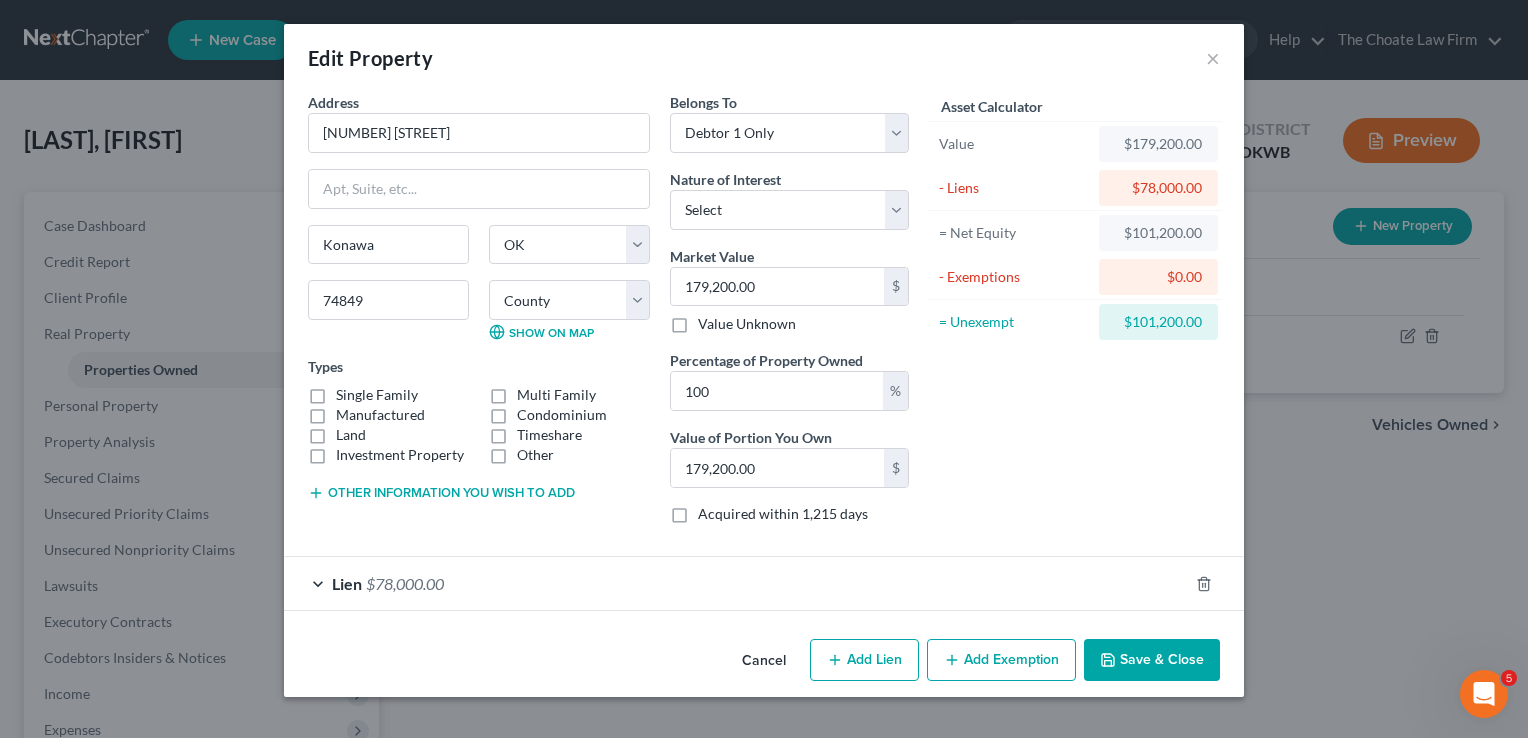 click on "Lien $78,000.00" at bounding box center [736, 583] 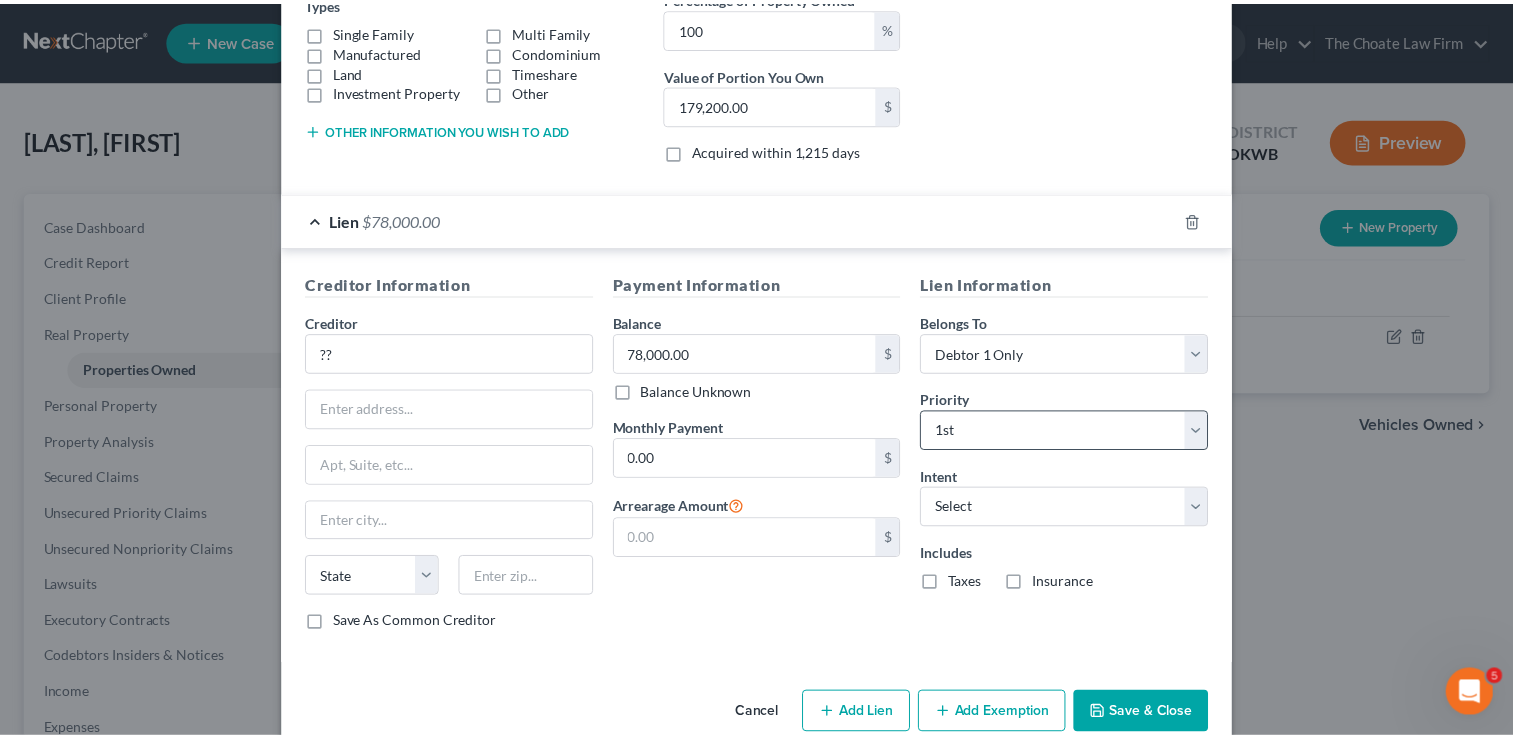 scroll, scrollTop: 395, scrollLeft: 0, axis: vertical 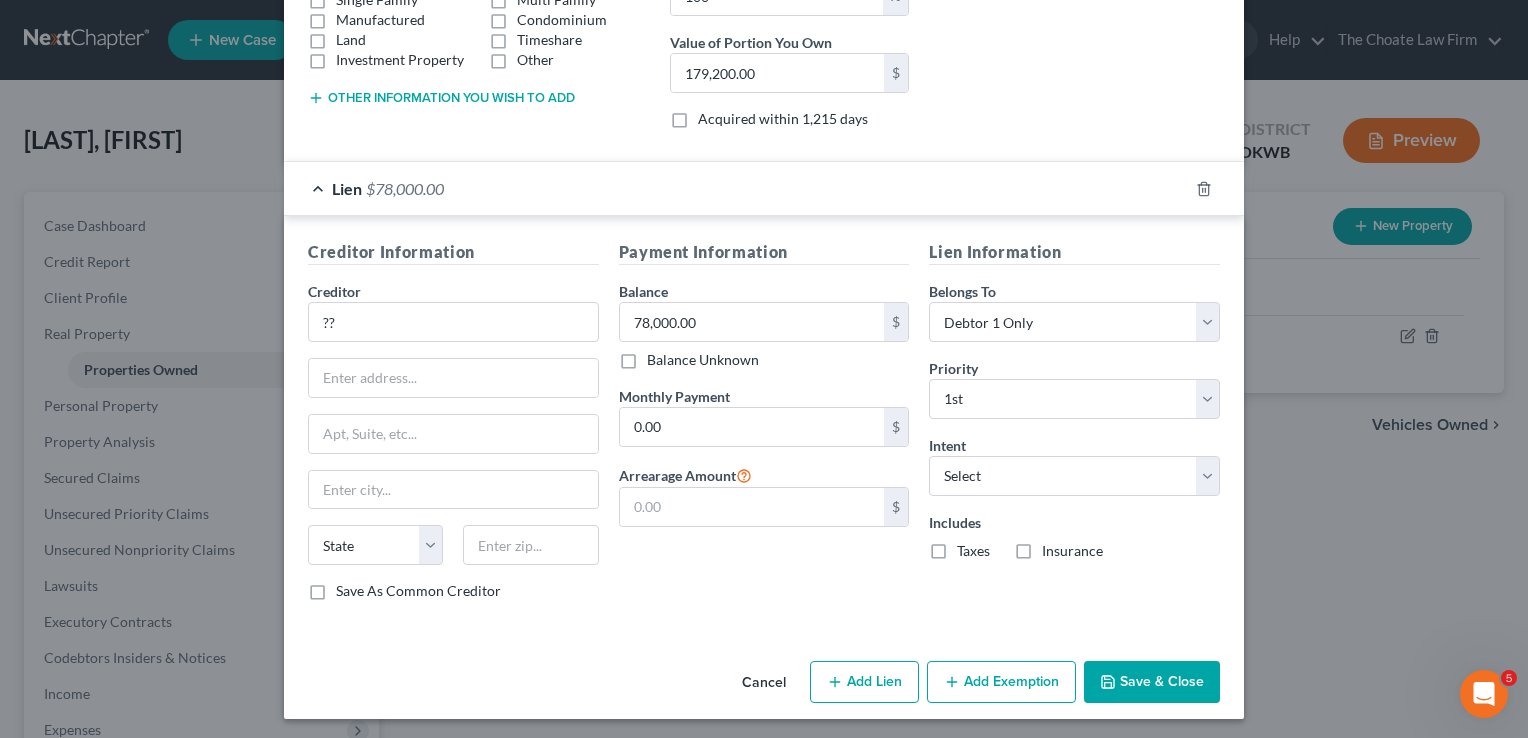click on "Cancel" at bounding box center (764, 683) 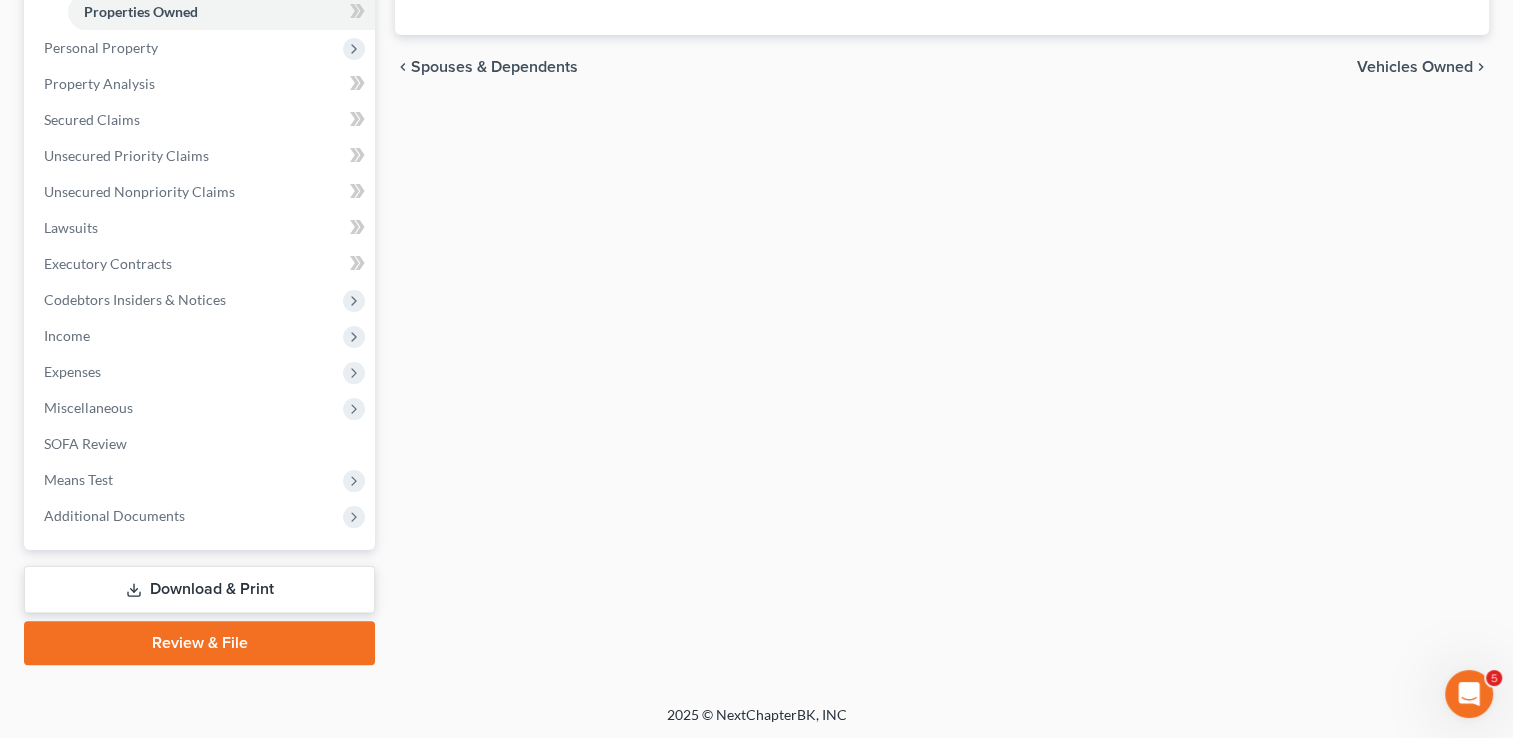 scroll, scrollTop: 359, scrollLeft: 0, axis: vertical 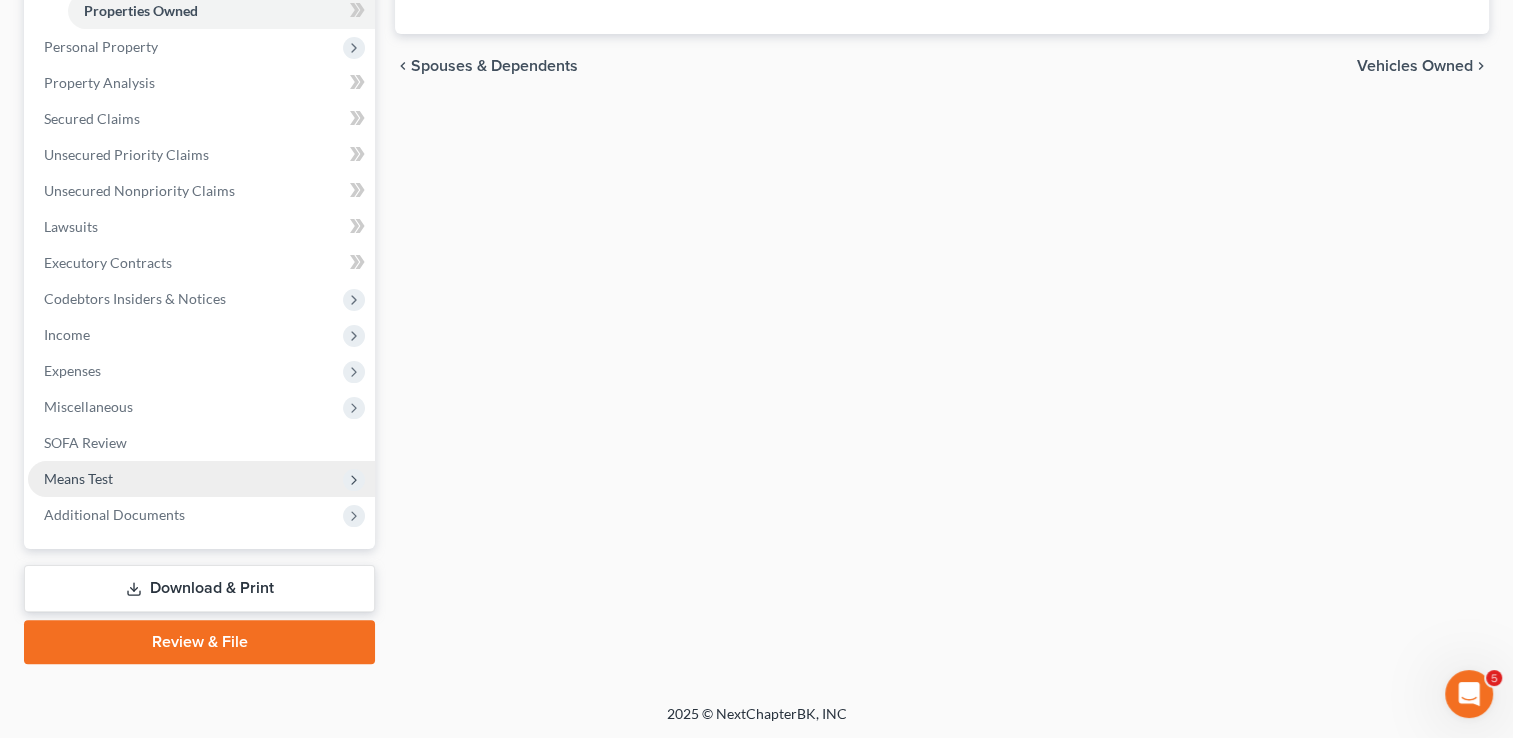 click on "Means Test" at bounding box center (201, 479) 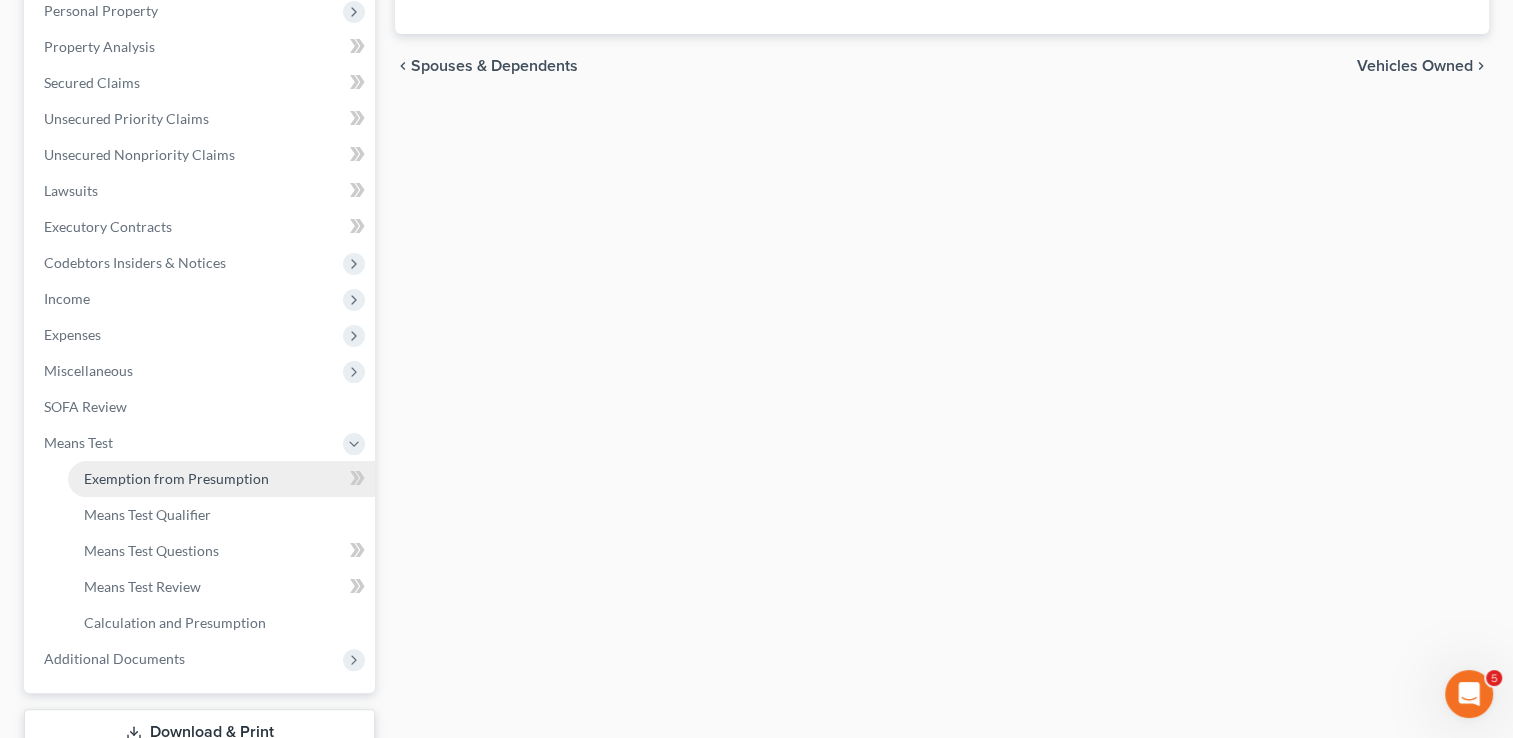 click on "Exemption from Presumption" at bounding box center [176, 478] 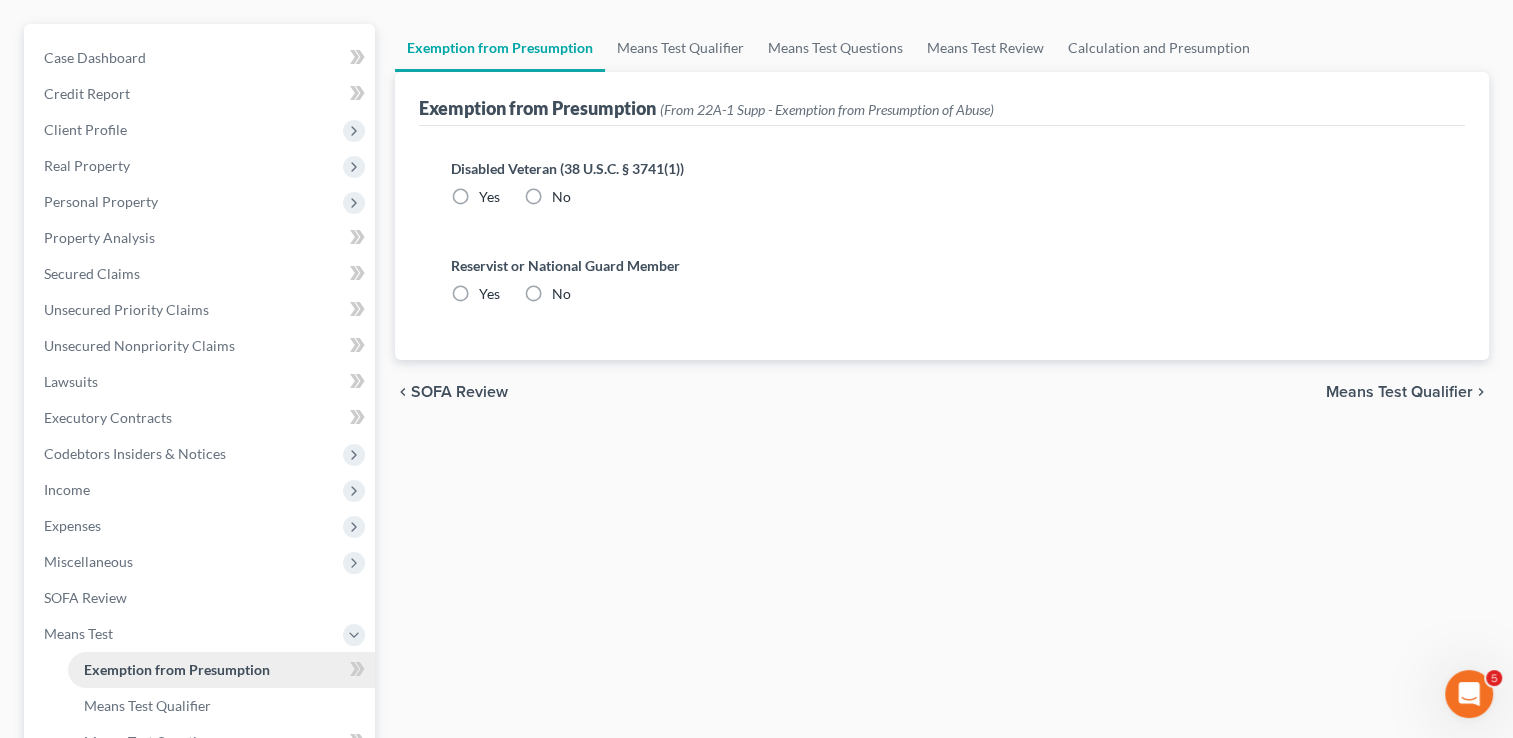 scroll, scrollTop: 0, scrollLeft: 0, axis: both 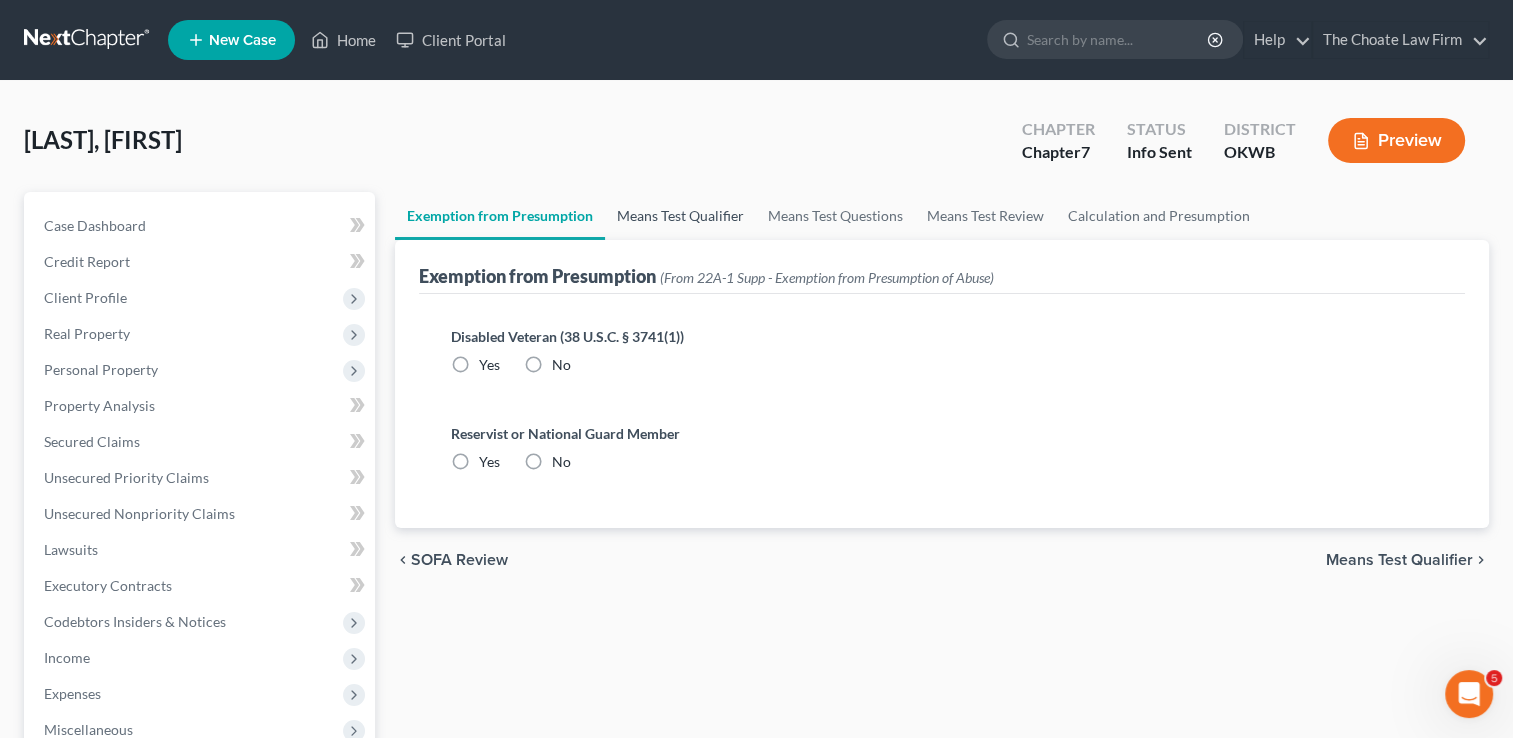 click on "Means Test Qualifier" at bounding box center (680, 216) 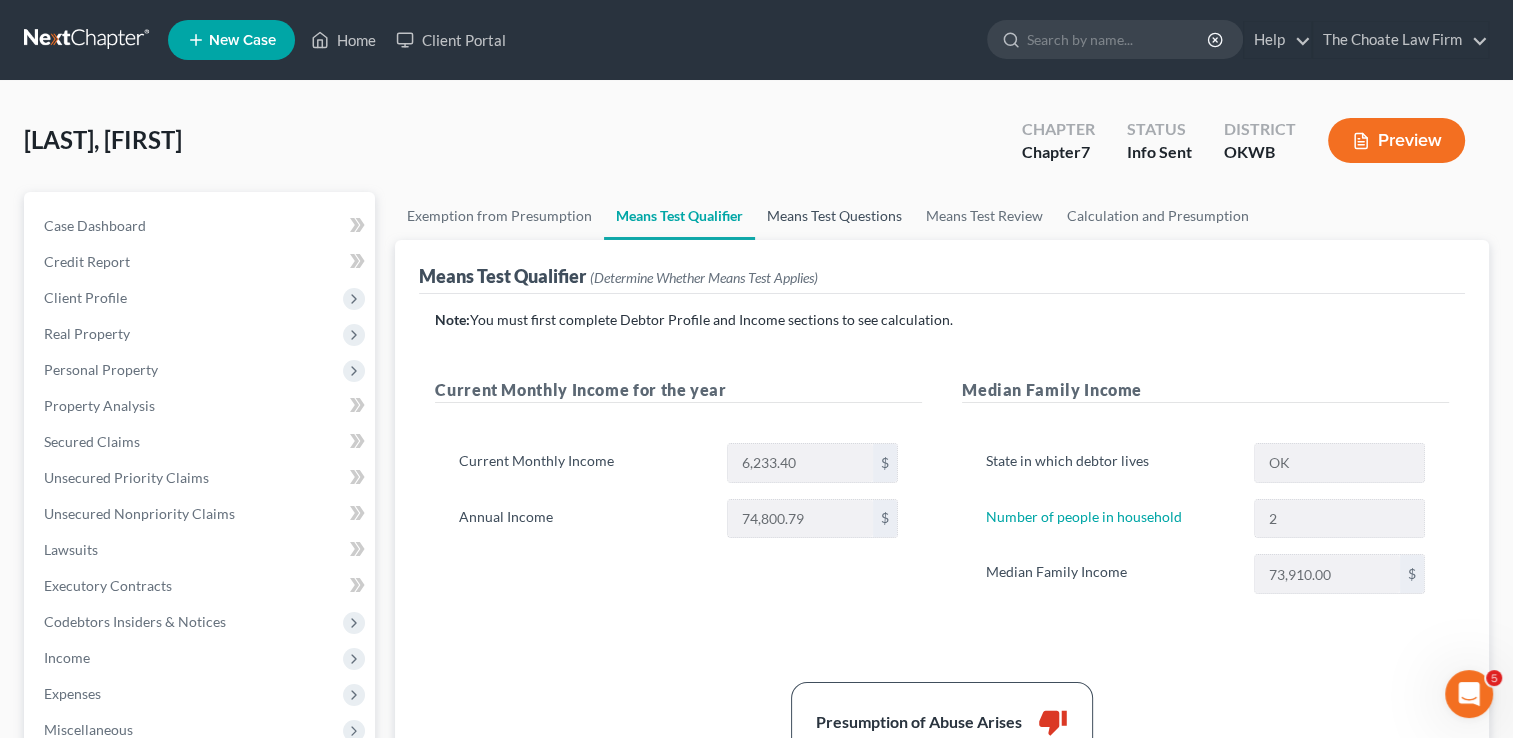click on "Means Test Questions" at bounding box center (834, 216) 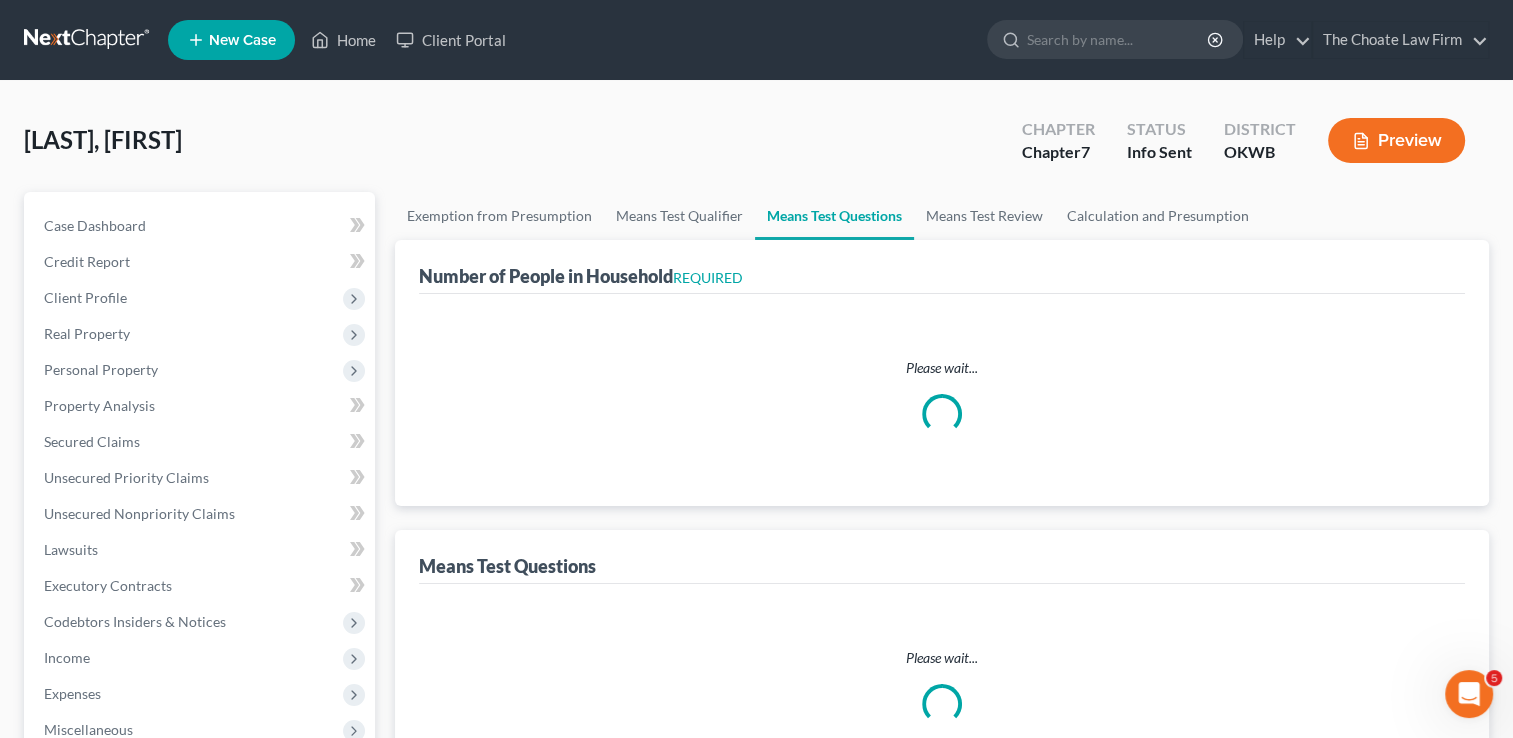 select on "0" 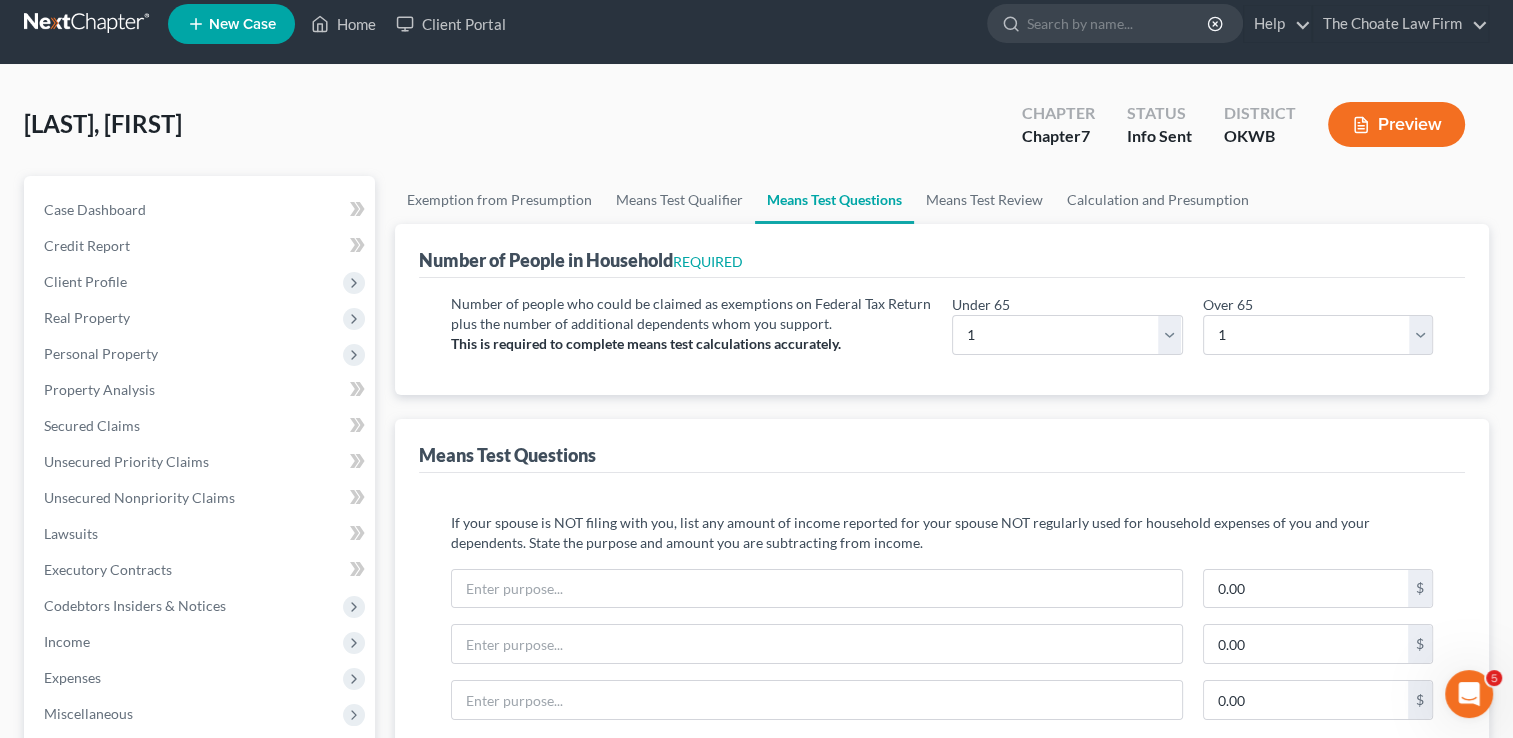 scroll, scrollTop: 0, scrollLeft: 0, axis: both 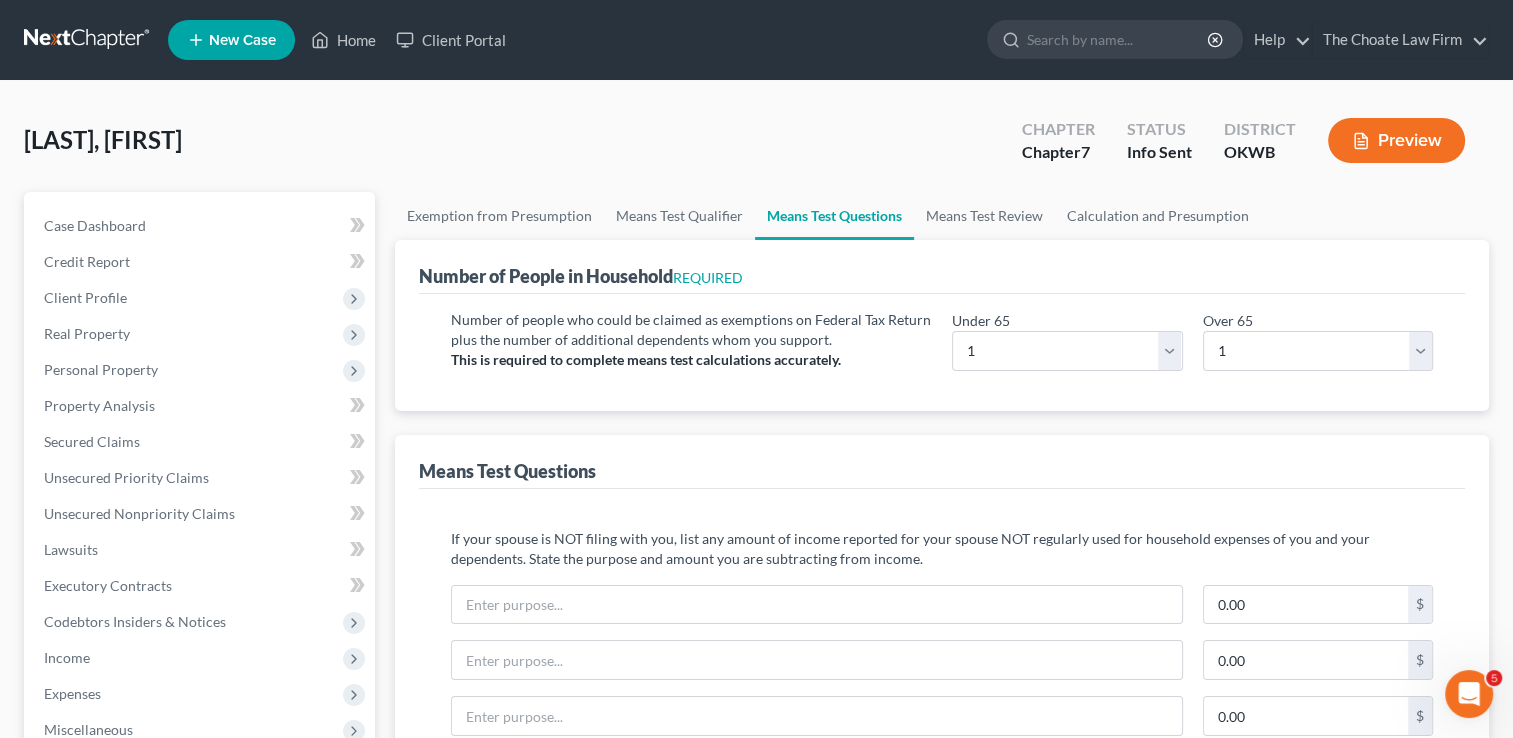 click at bounding box center [88, 40] 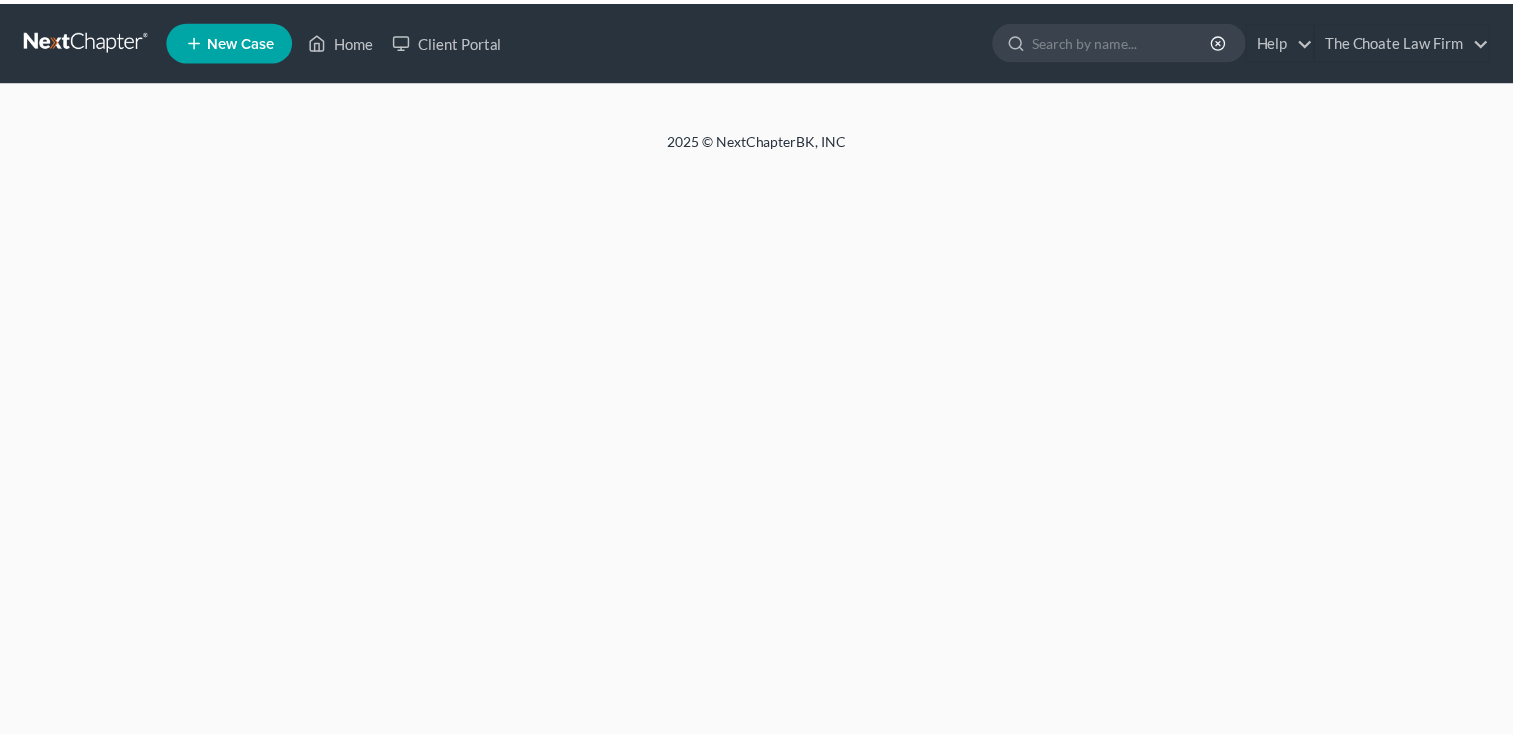 scroll, scrollTop: 0, scrollLeft: 0, axis: both 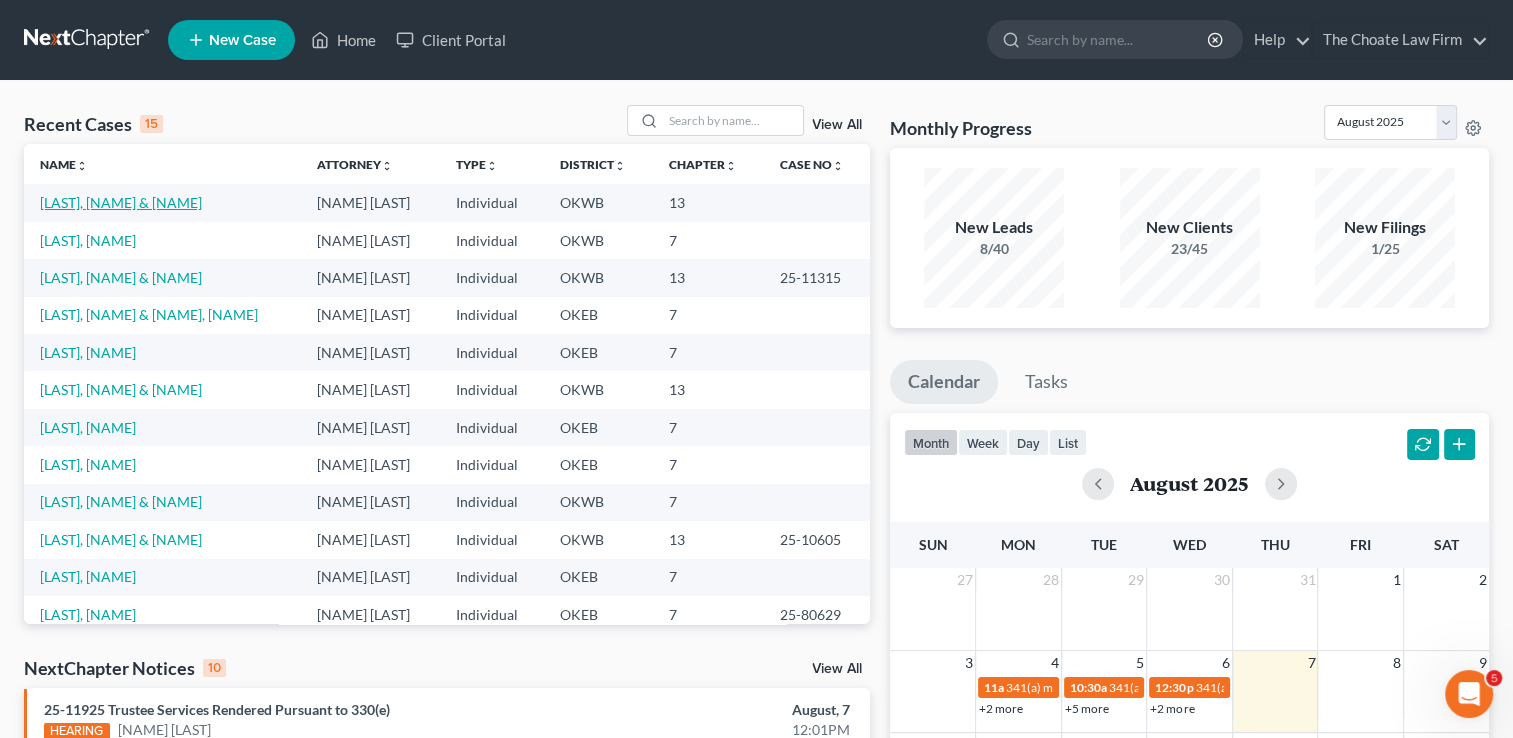 click on "[LAST], [FIRST] & [FIRST]" at bounding box center [121, 202] 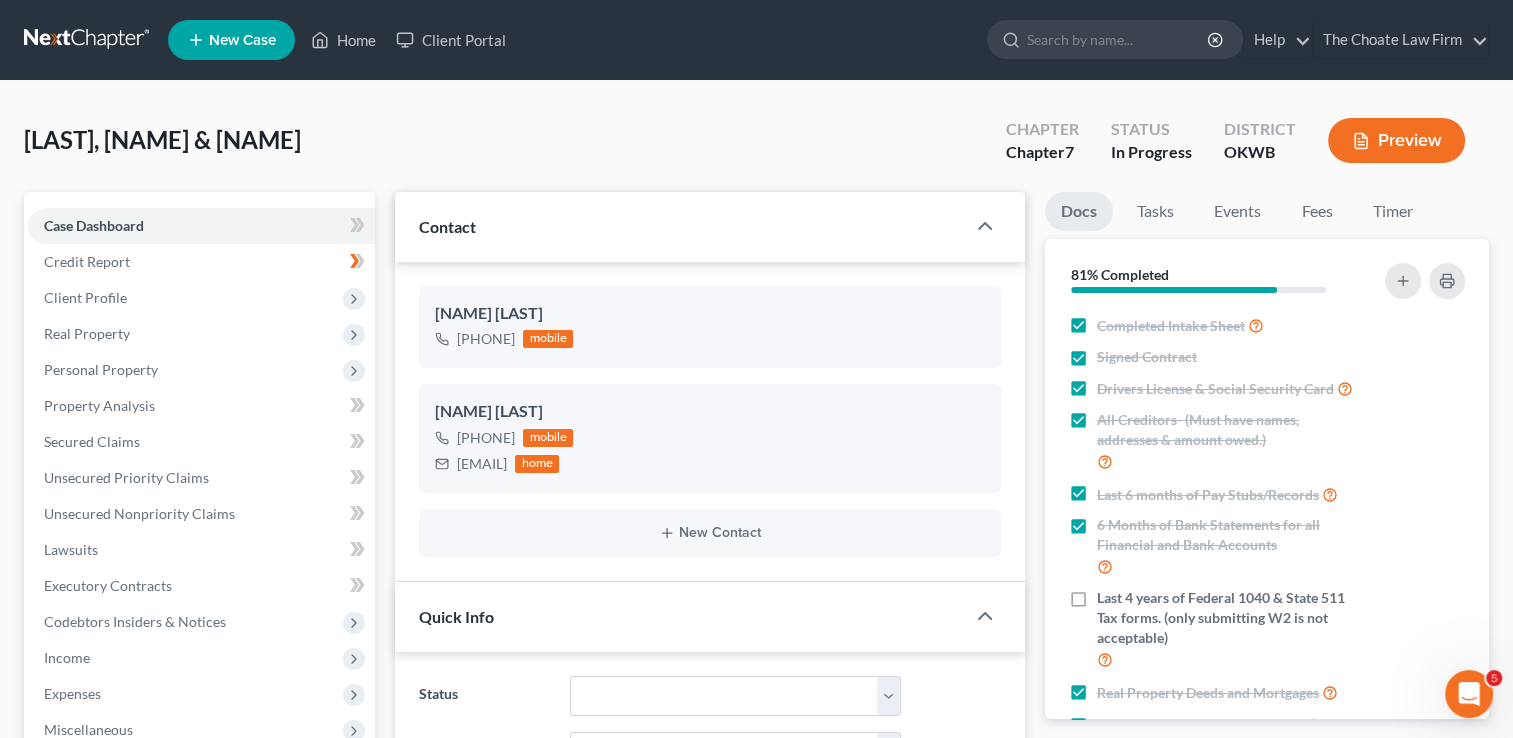 scroll, scrollTop: 2072, scrollLeft: 0, axis: vertical 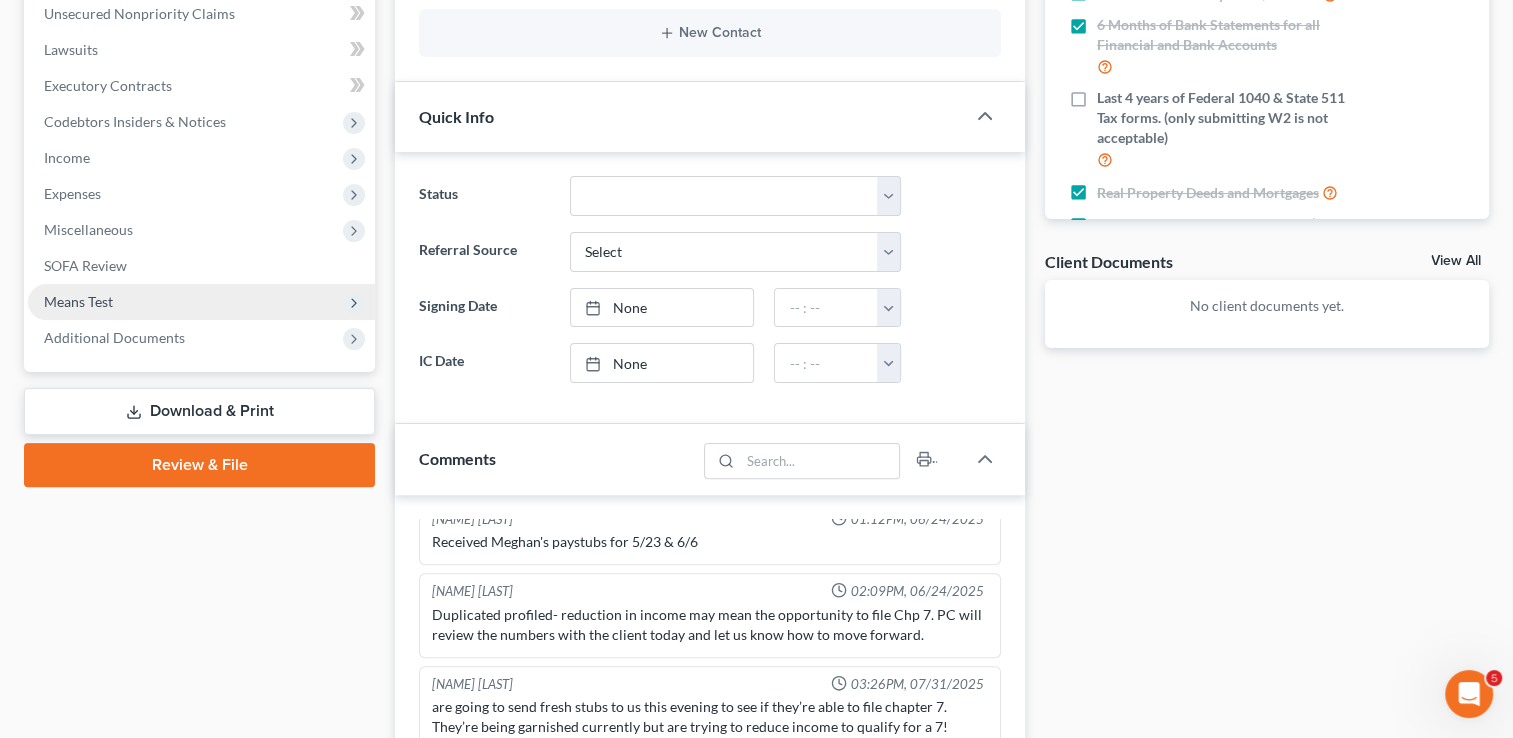 click on "Means Test" at bounding box center [78, 301] 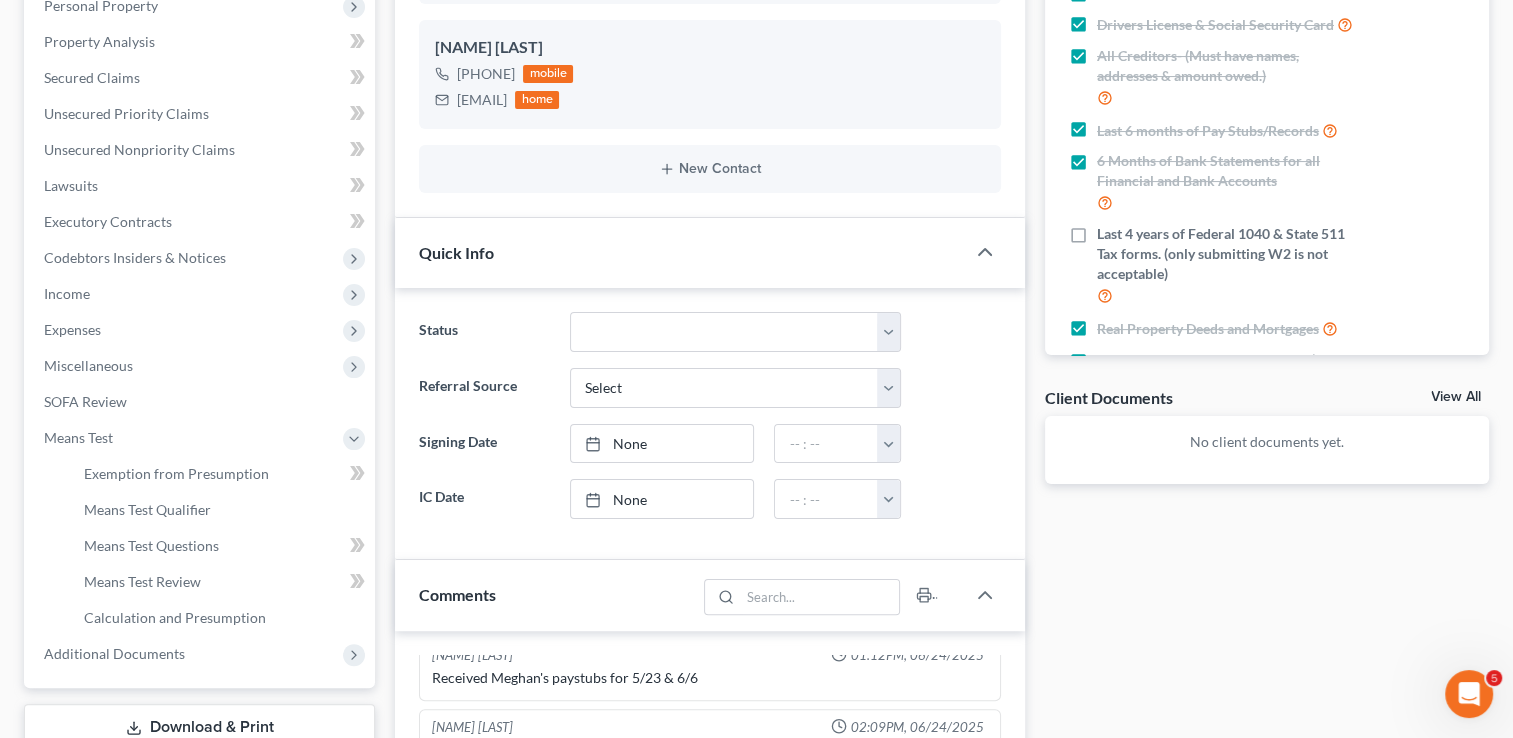 scroll, scrollTop: 300, scrollLeft: 0, axis: vertical 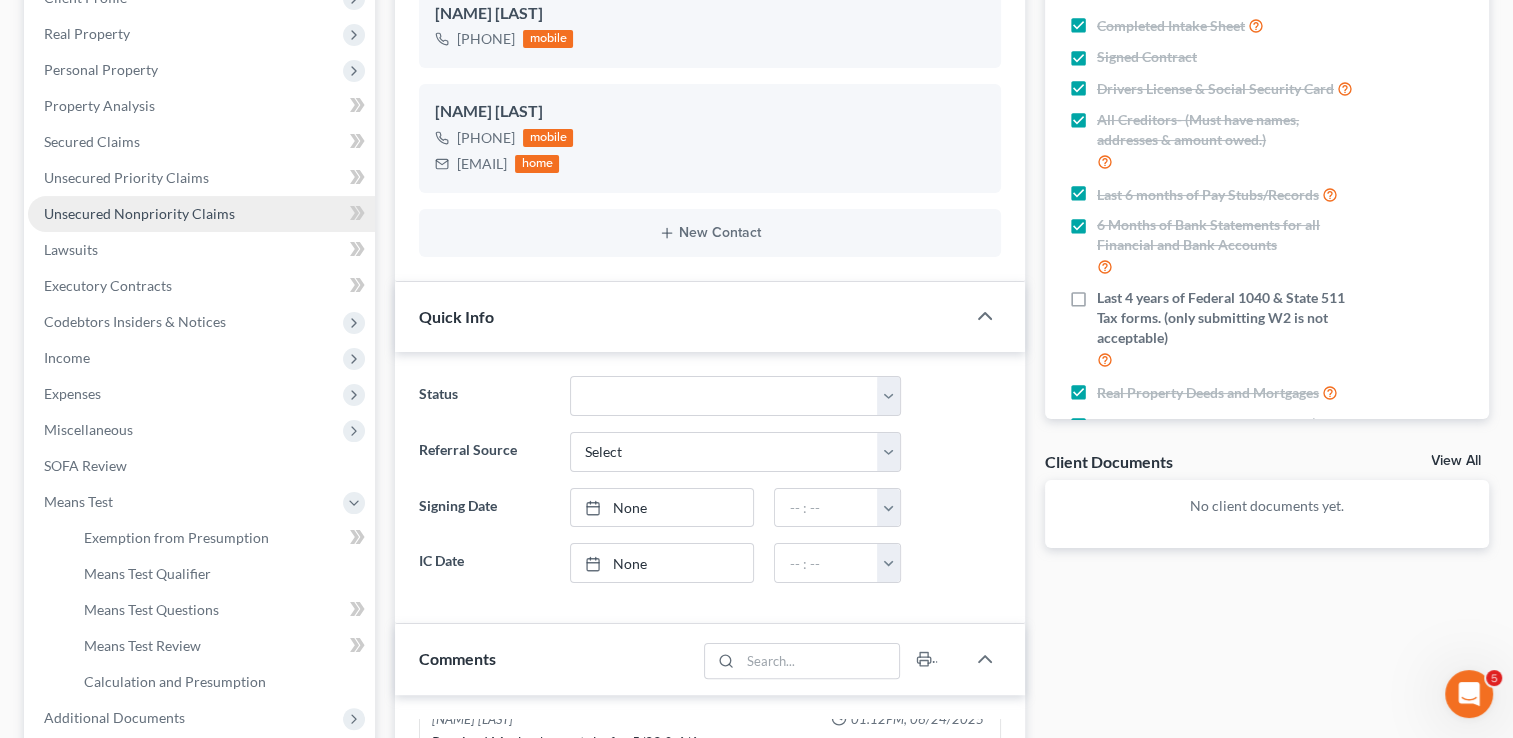 click on "Unsecured Nonpriority Claims" at bounding box center [139, 213] 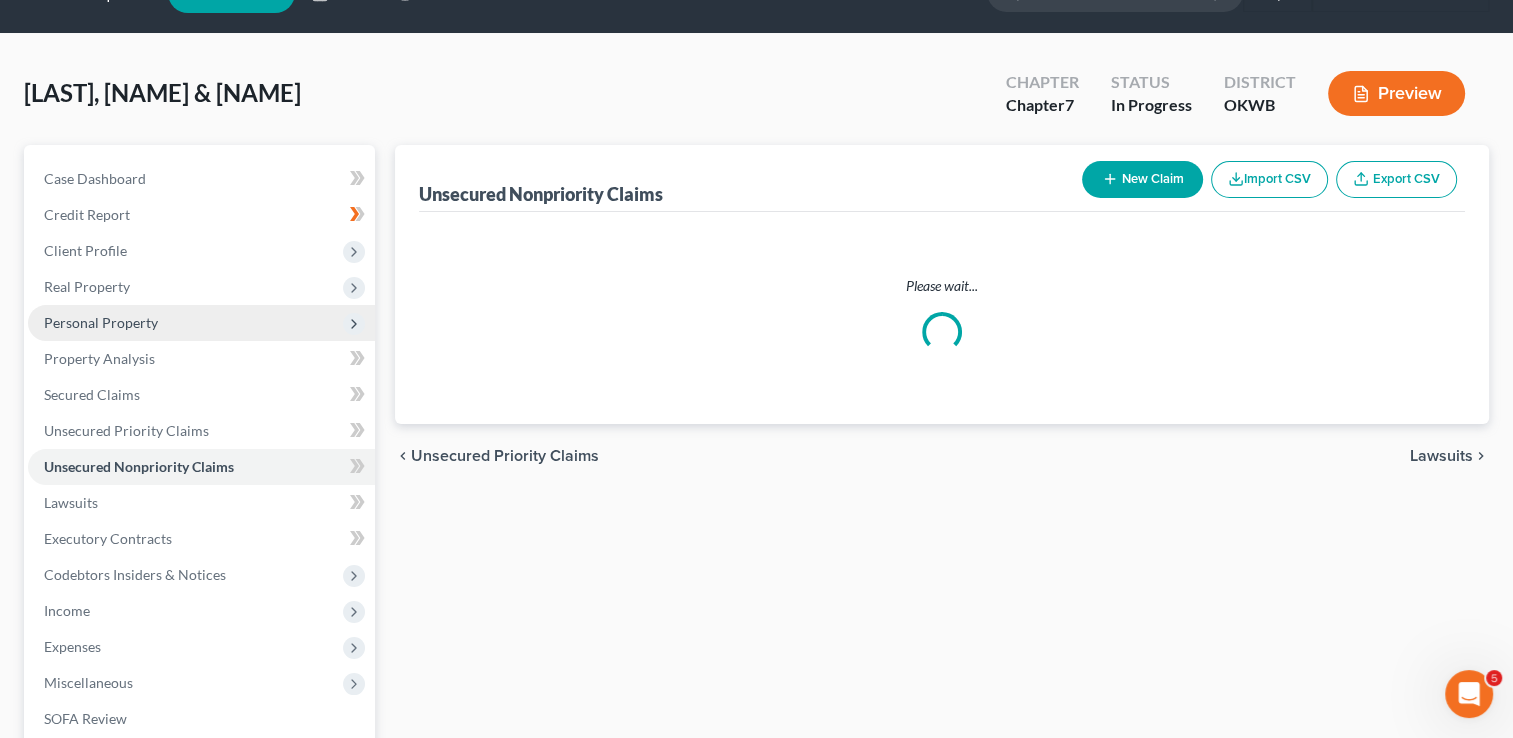 scroll, scrollTop: 0, scrollLeft: 0, axis: both 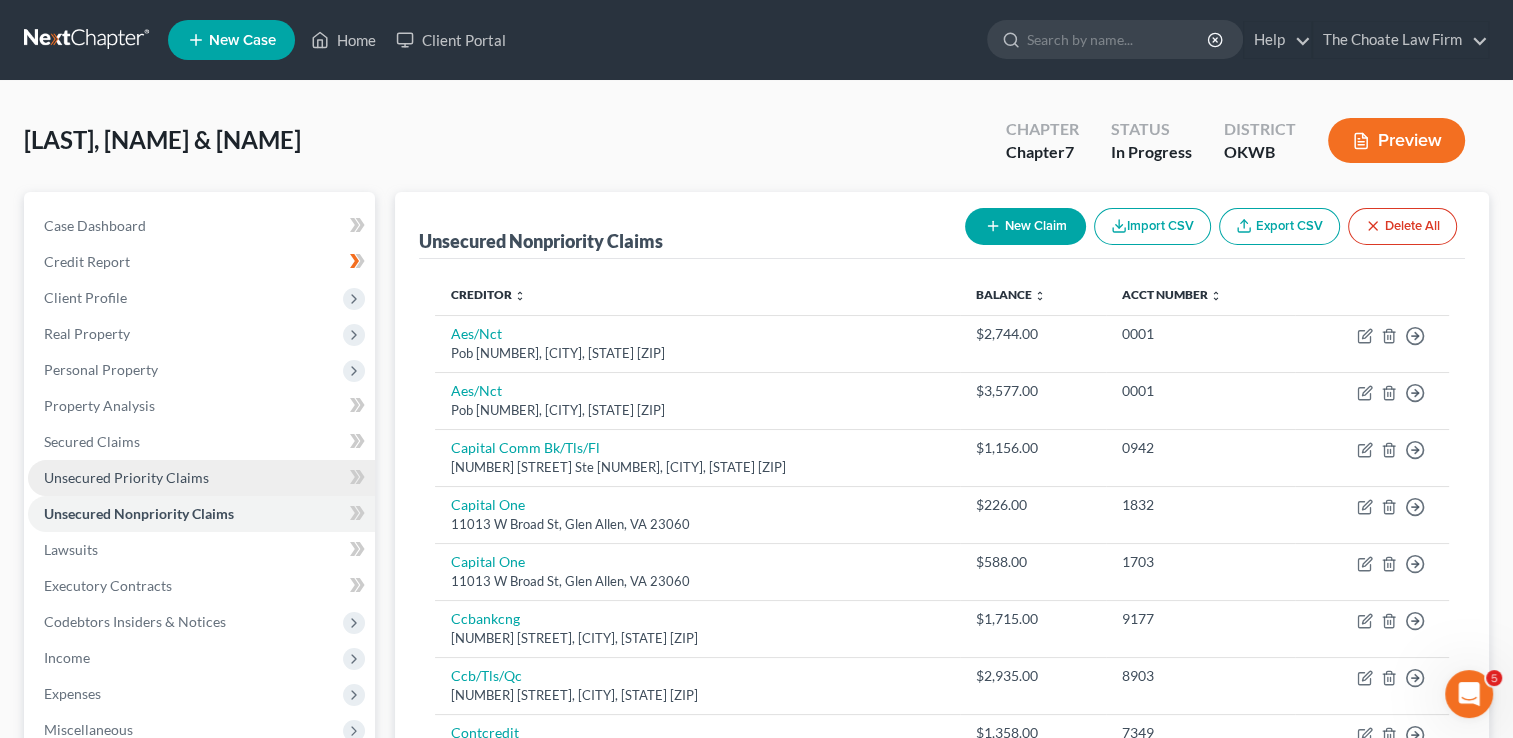 click on "Unsecured Priority Claims" at bounding box center (126, 477) 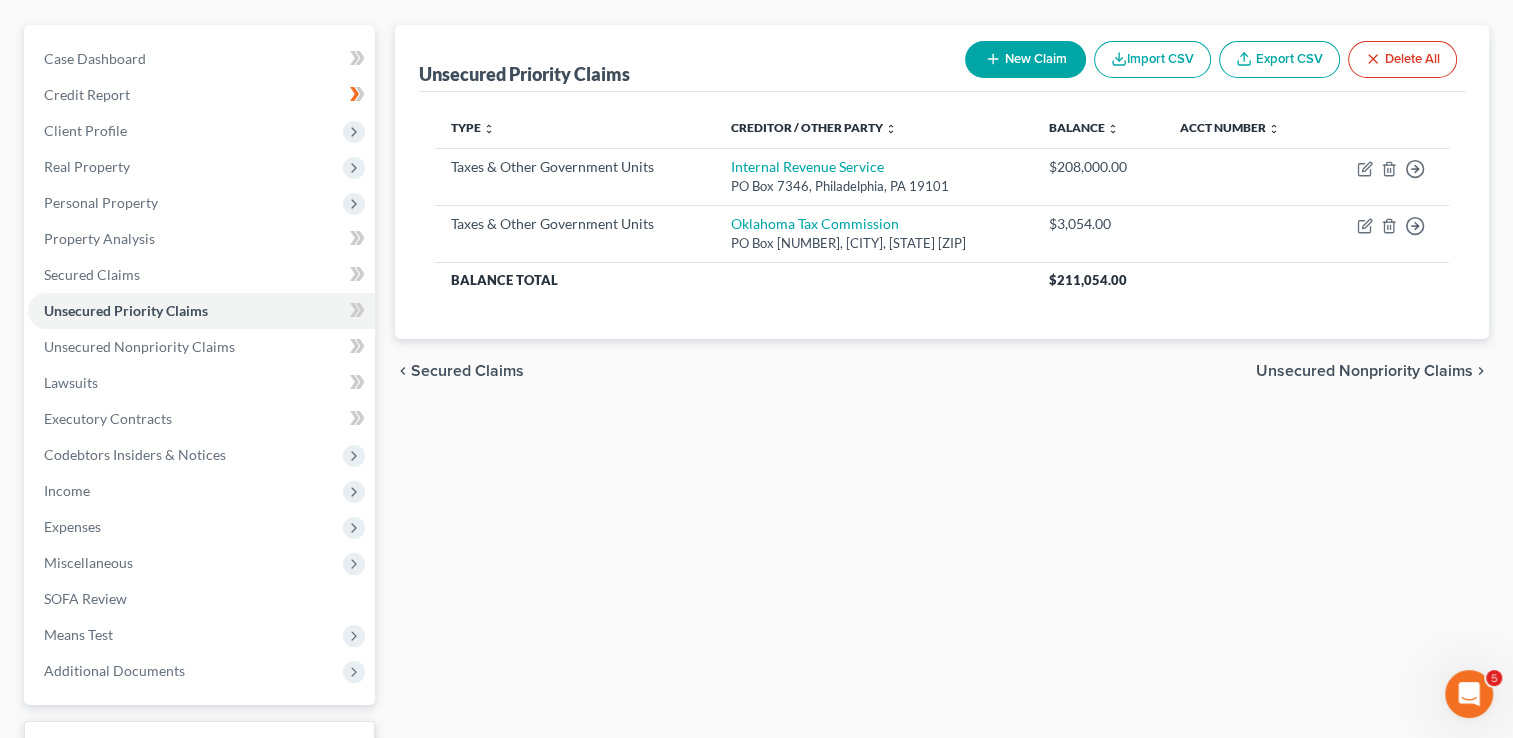 scroll, scrollTop: 200, scrollLeft: 0, axis: vertical 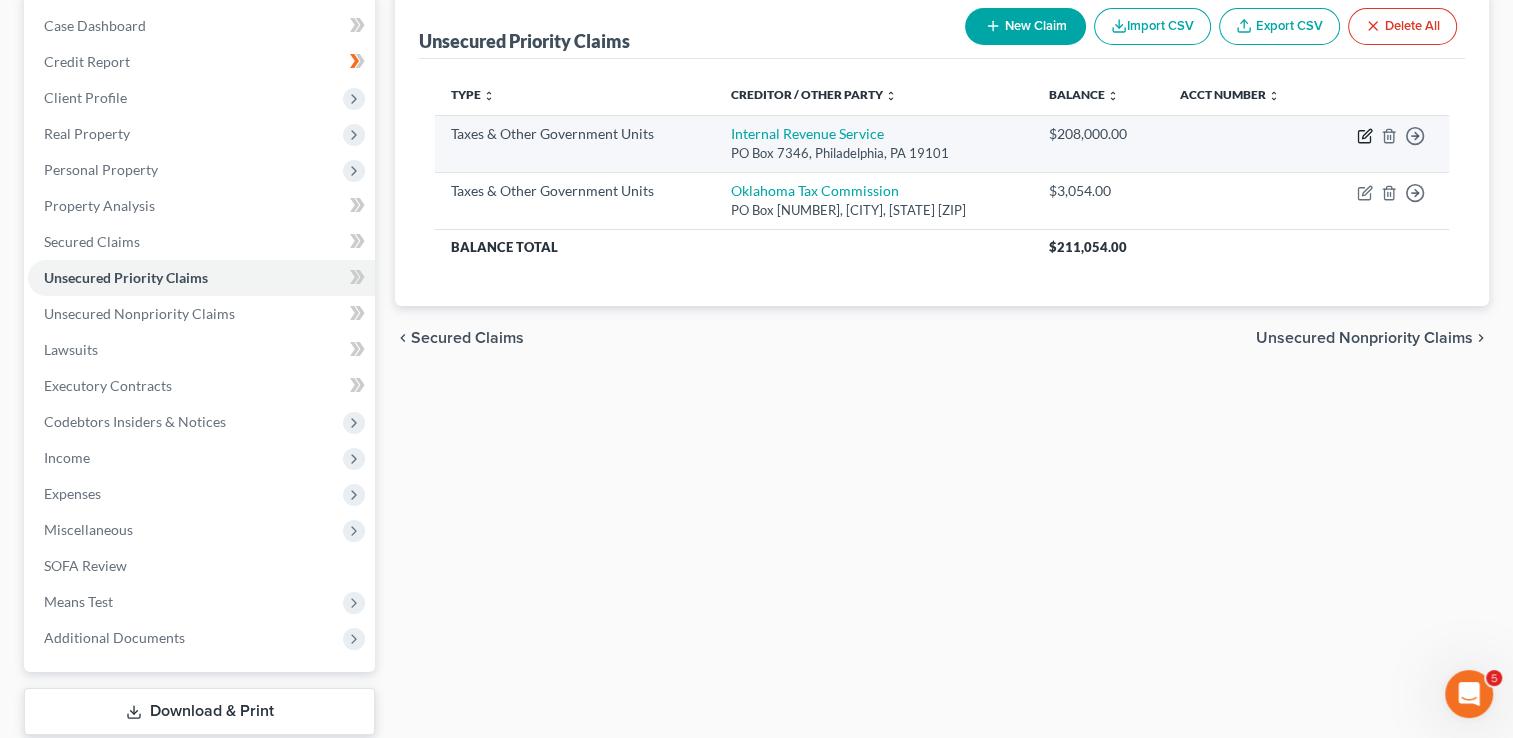 click 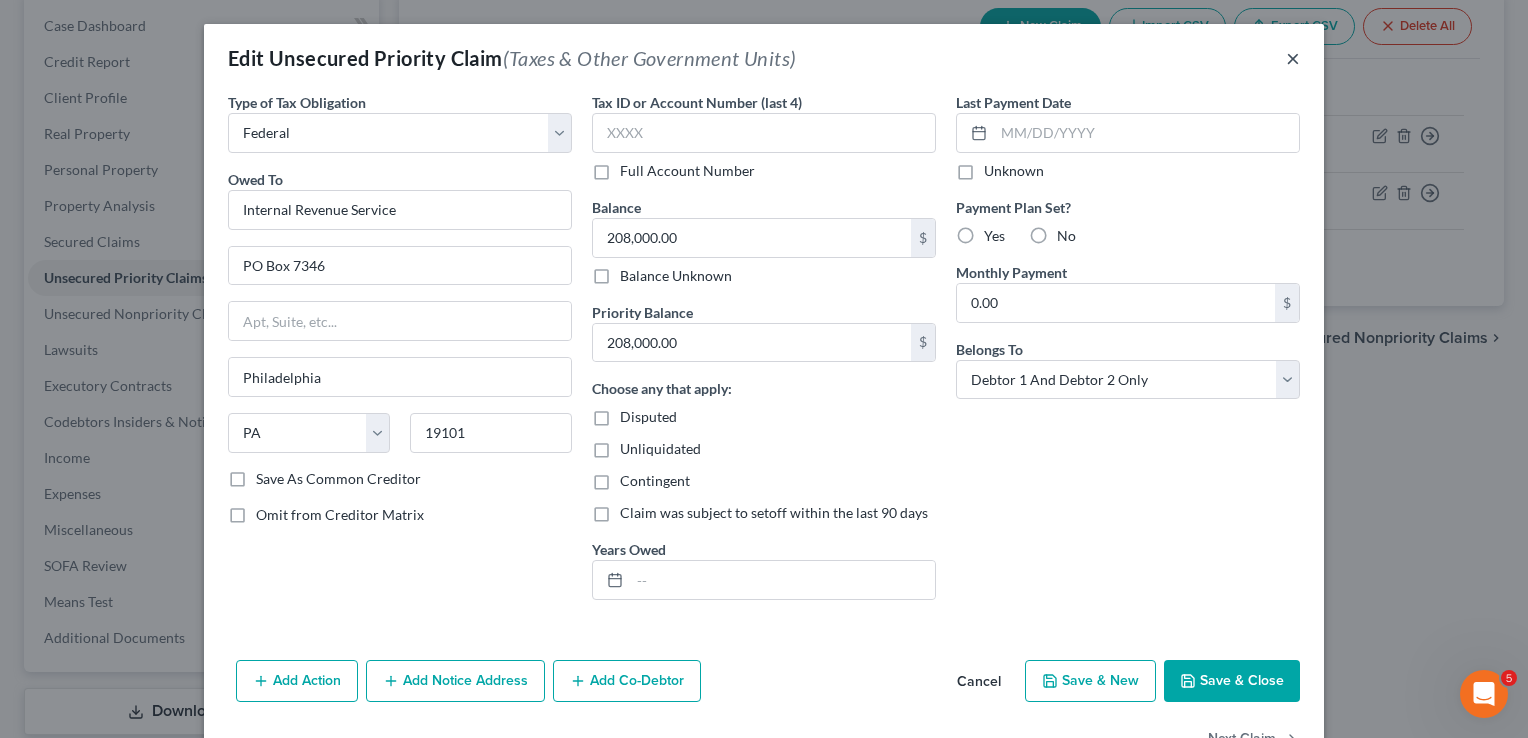 click on "×" at bounding box center [1293, 58] 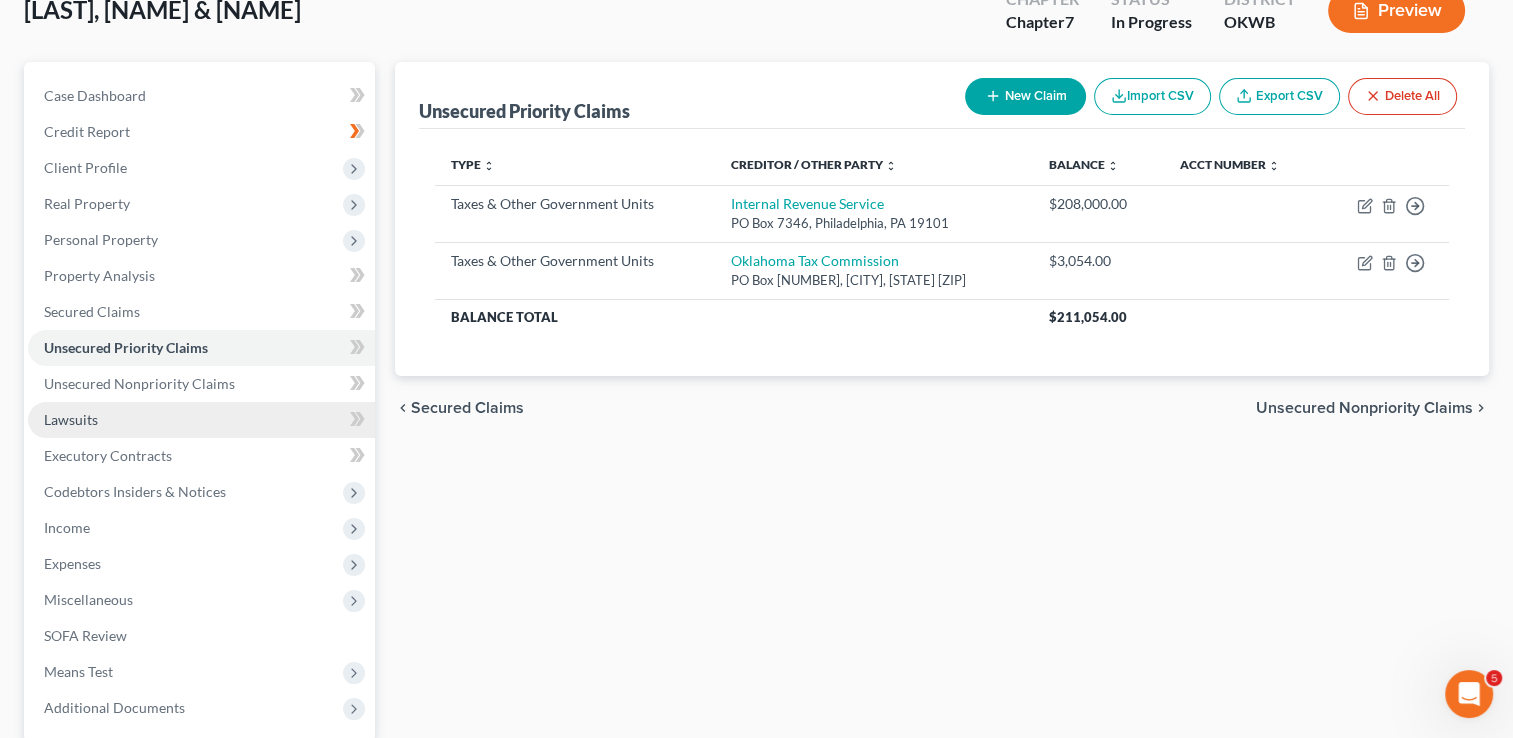 scroll, scrollTop: 0, scrollLeft: 0, axis: both 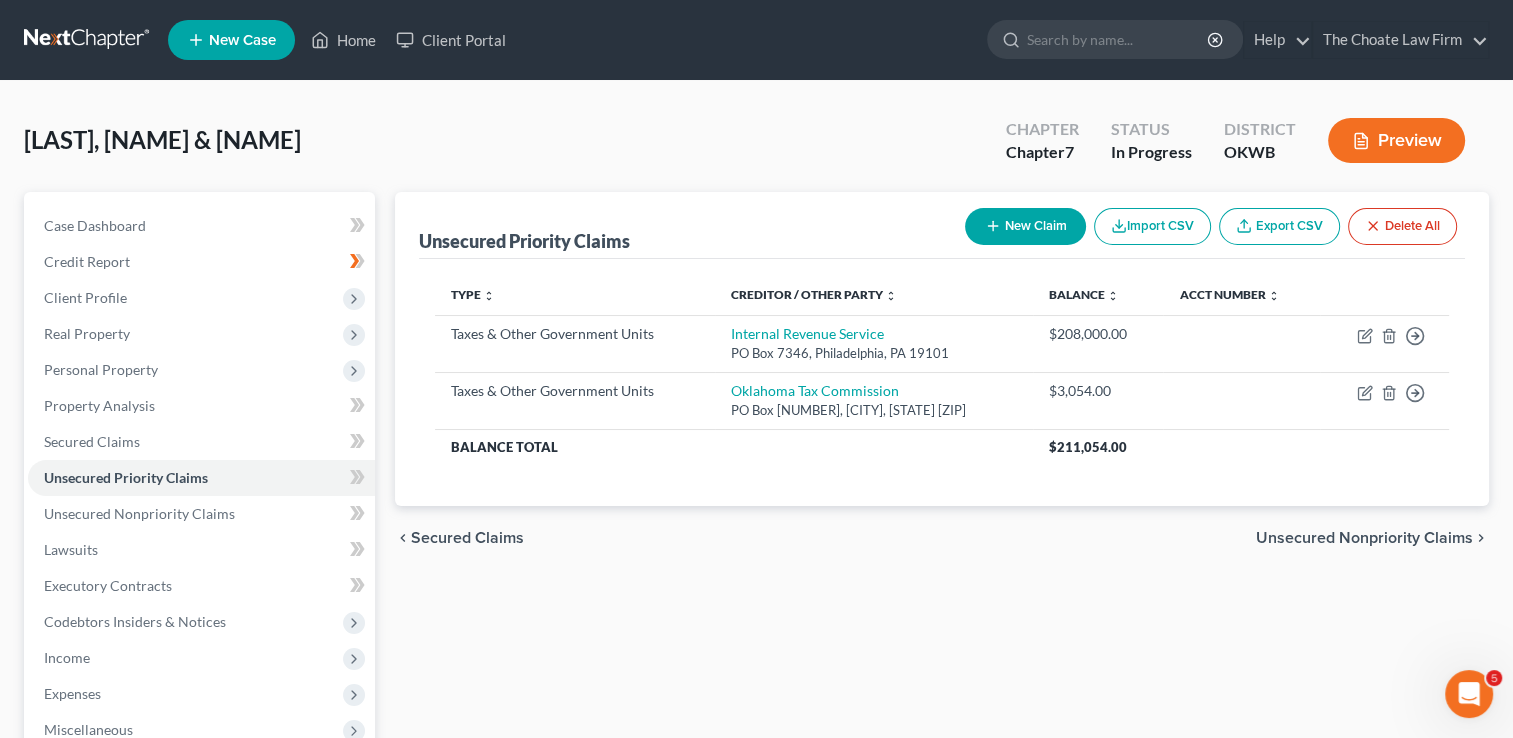 click at bounding box center (88, 40) 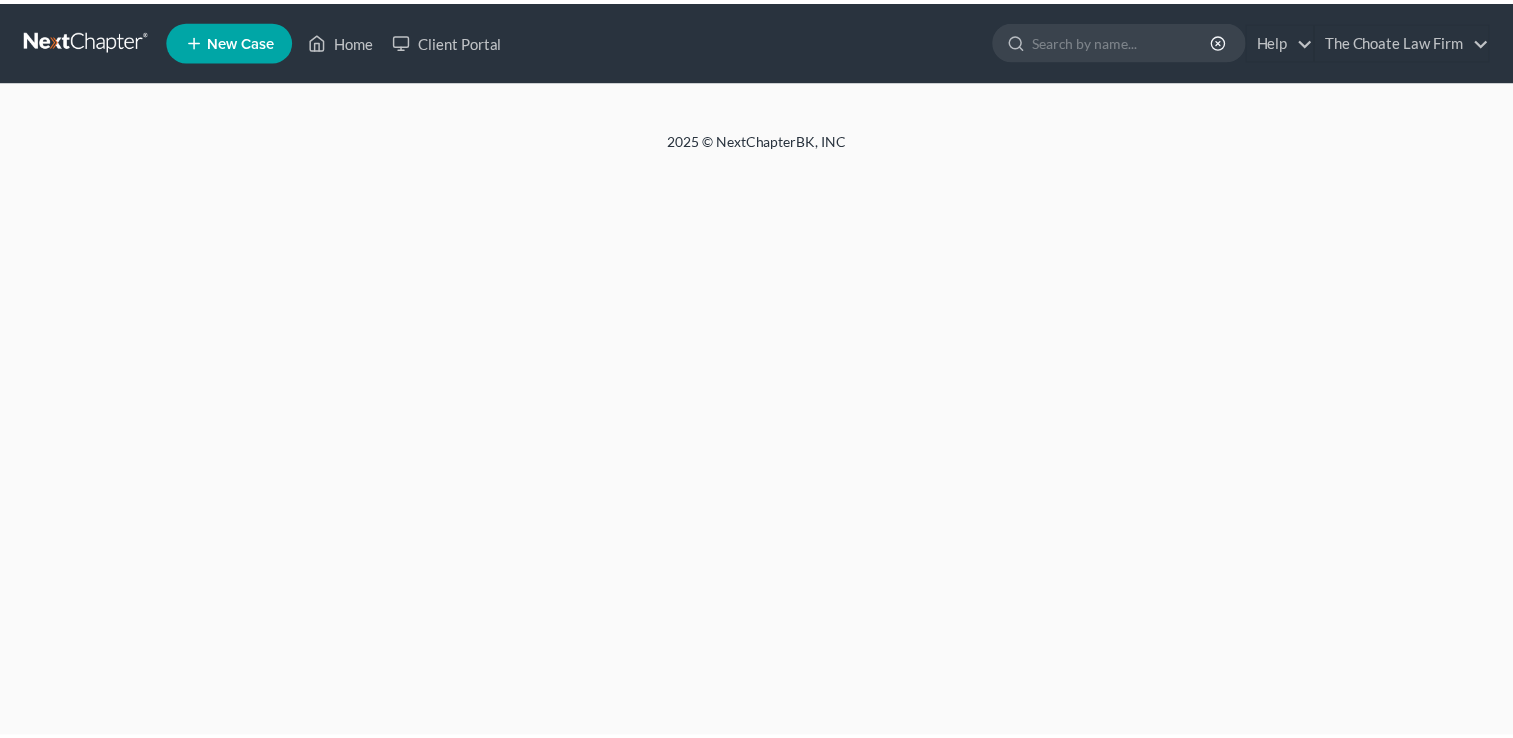scroll, scrollTop: 0, scrollLeft: 0, axis: both 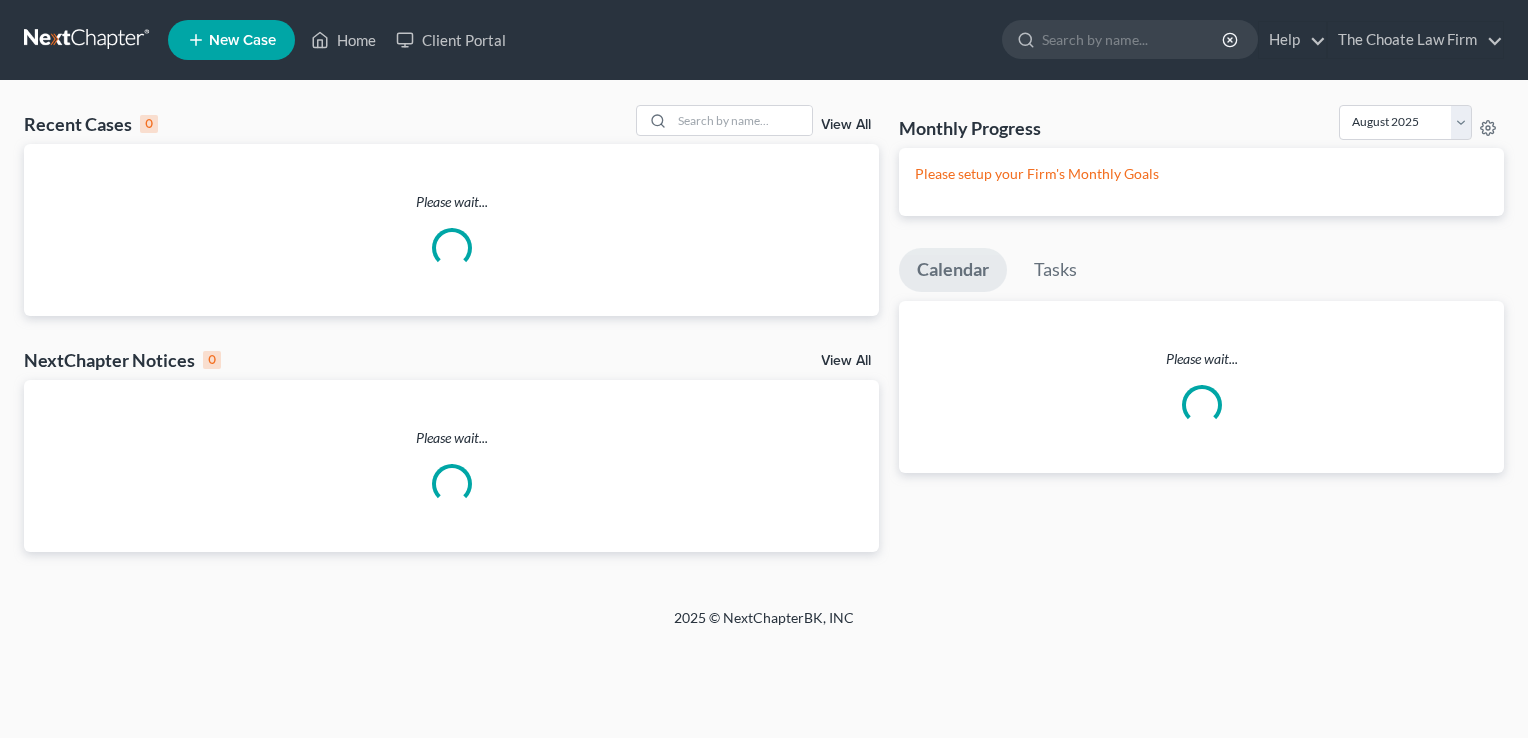 click at bounding box center (88, 40) 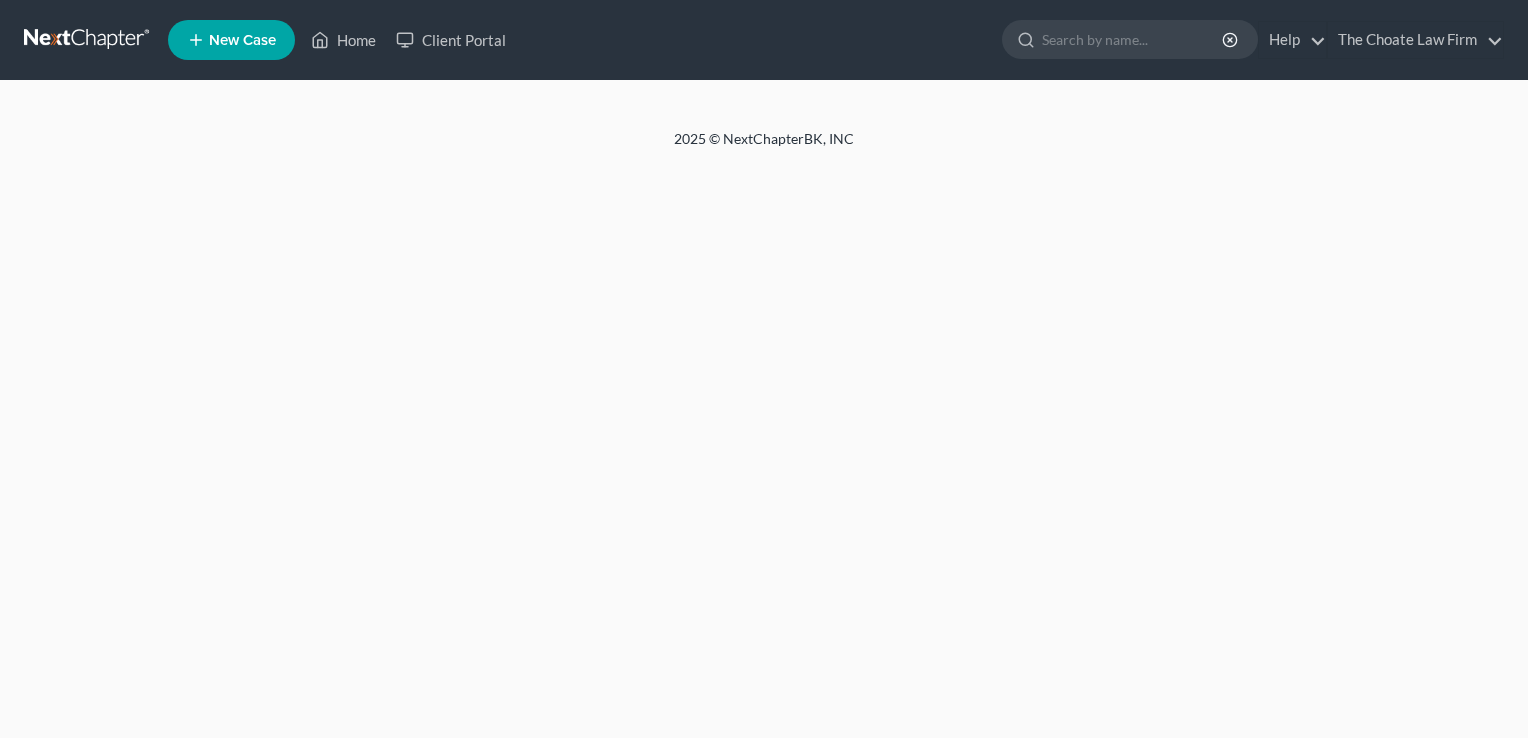 scroll, scrollTop: 0, scrollLeft: 0, axis: both 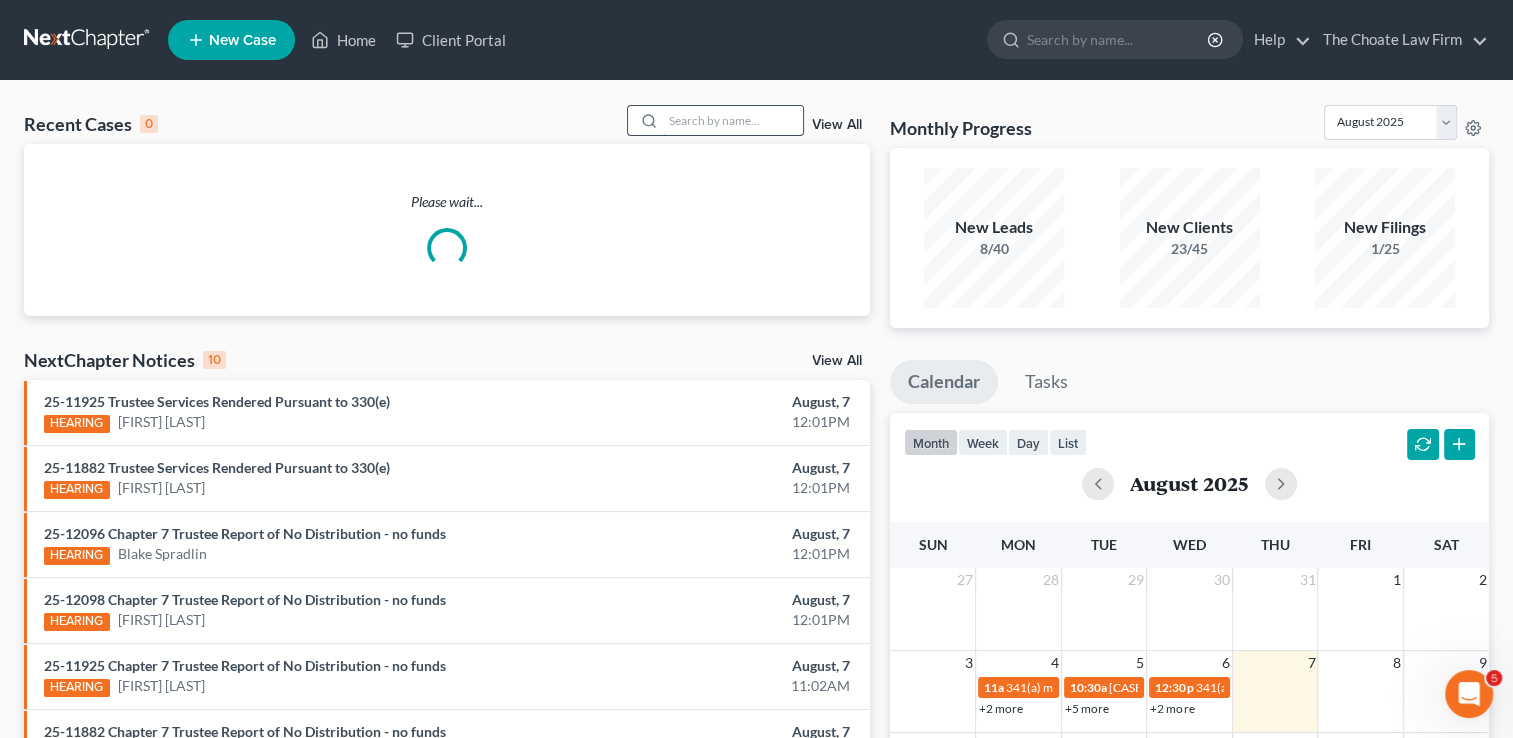 click at bounding box center (733, 120) 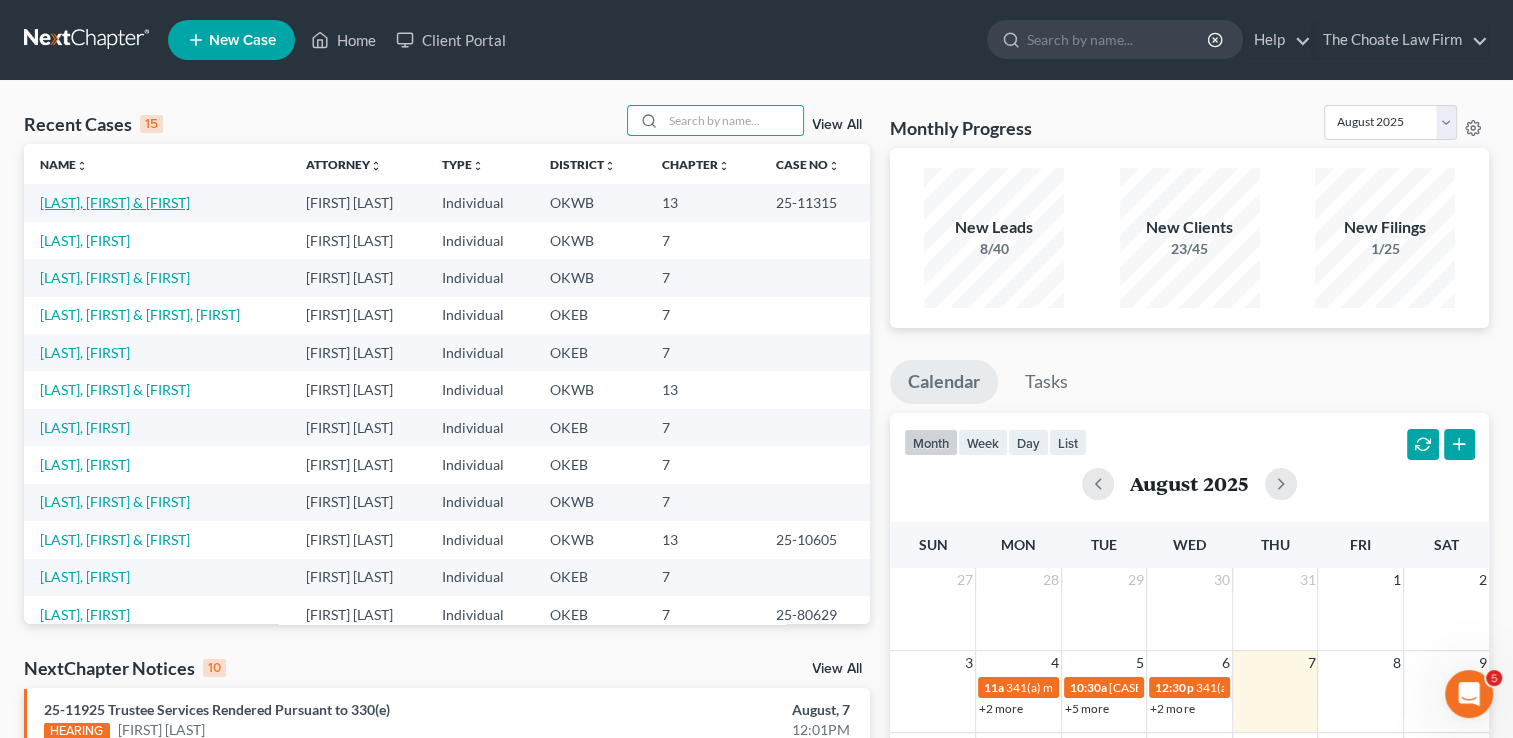 click on "[LAST], [FIRST] & [FIRST]" at bounding box center (115, 202) 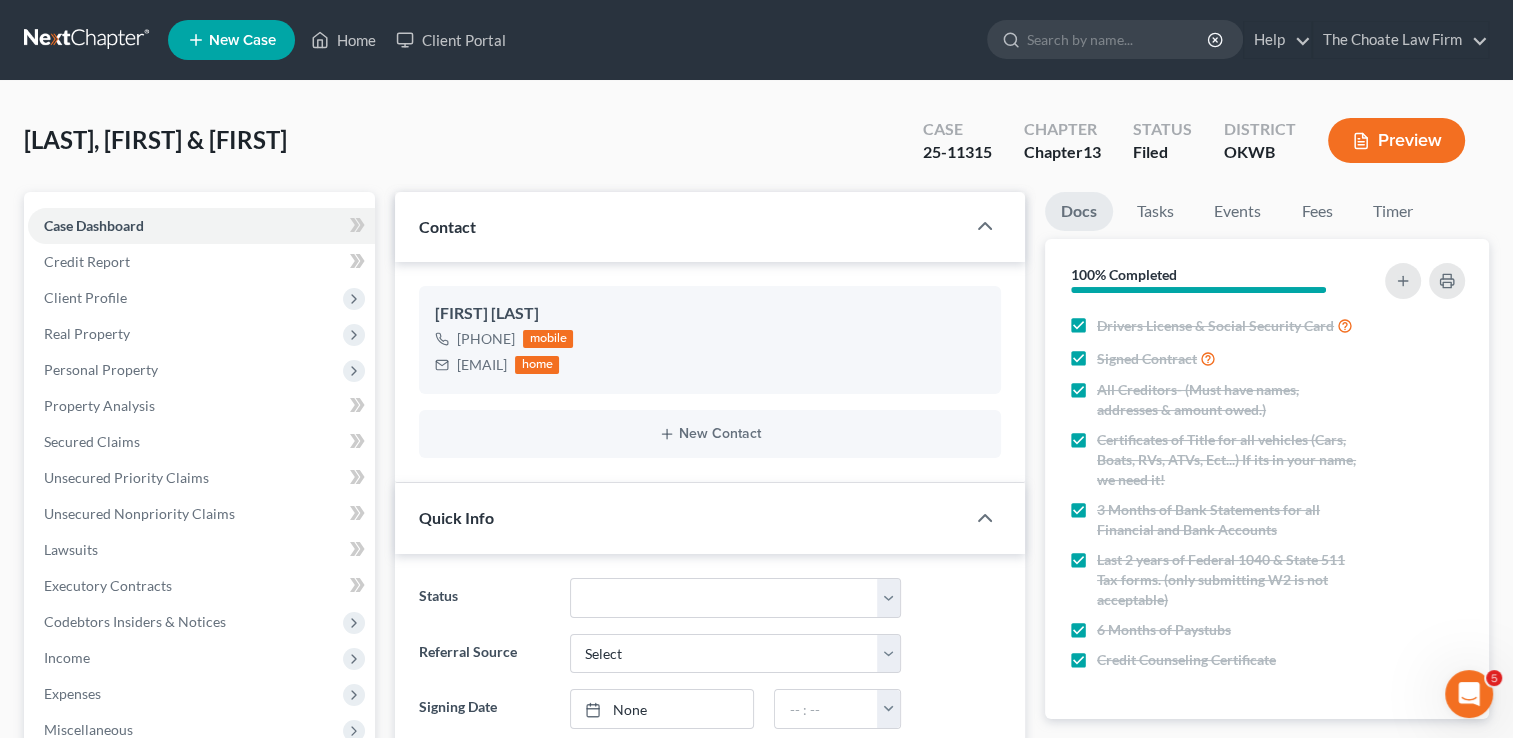 scroll, scrollTop: 2247, scrollLeft: 0, axis: vertical 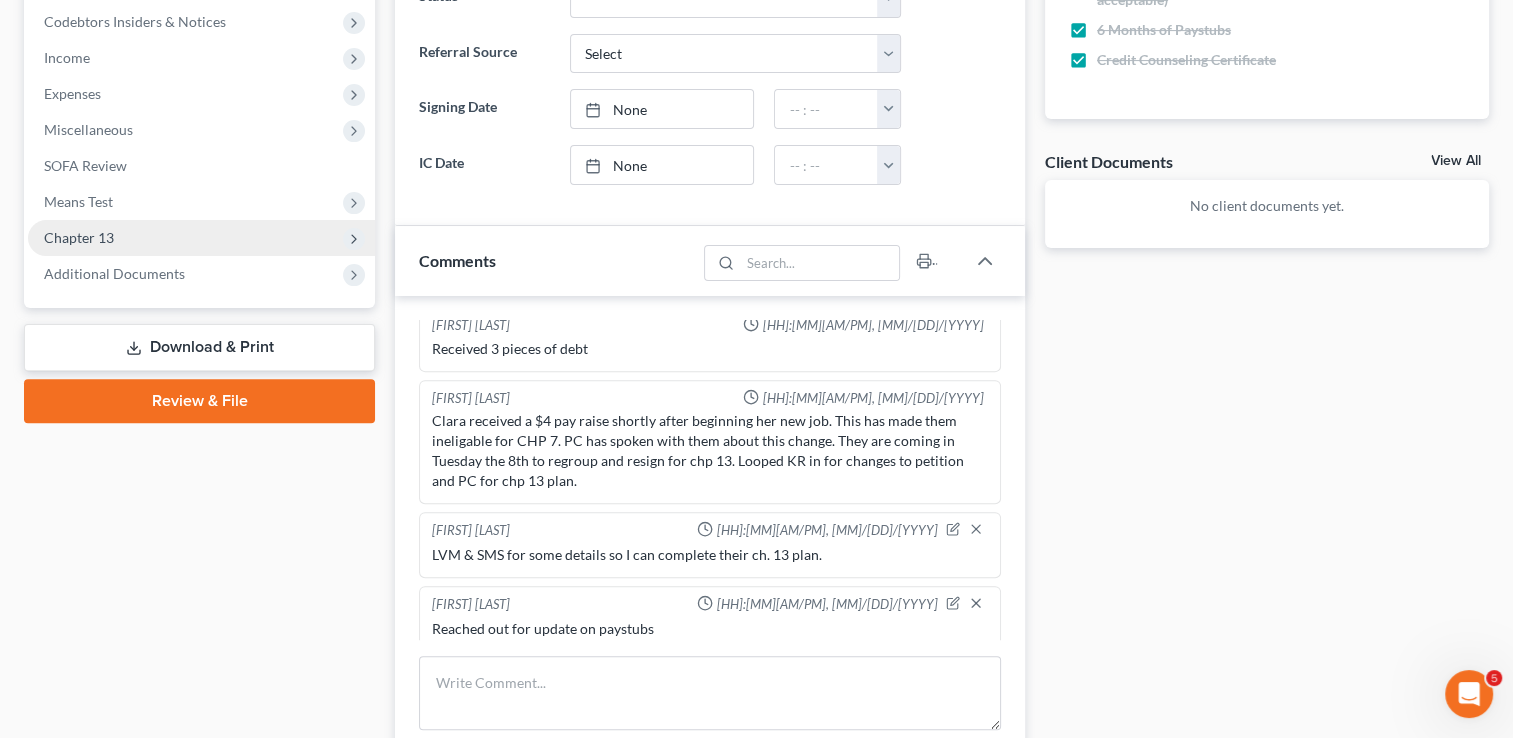 click on "Chapter 13" at bounding box center [201, 238] 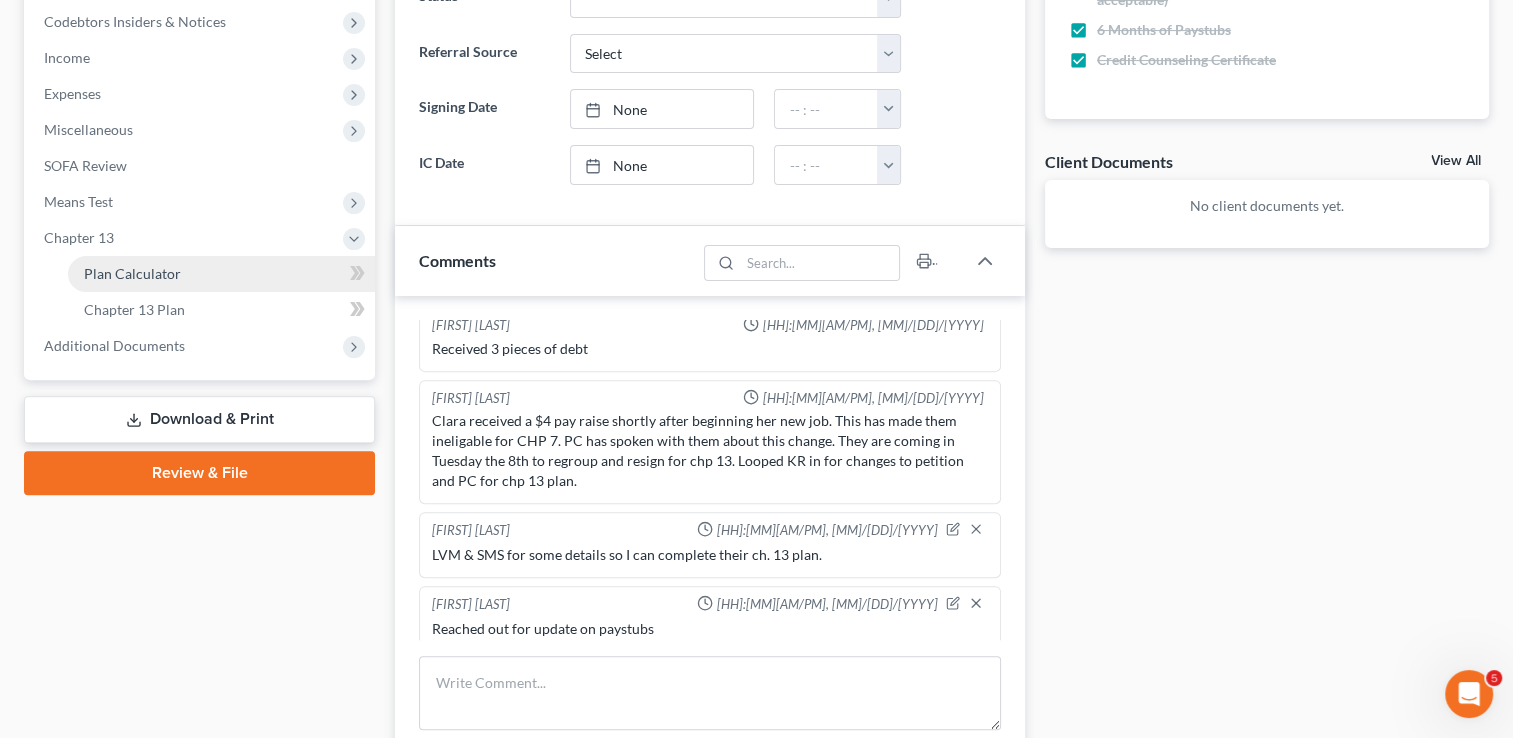 click on "Plan Calculator" at bounding box center (132, 273) 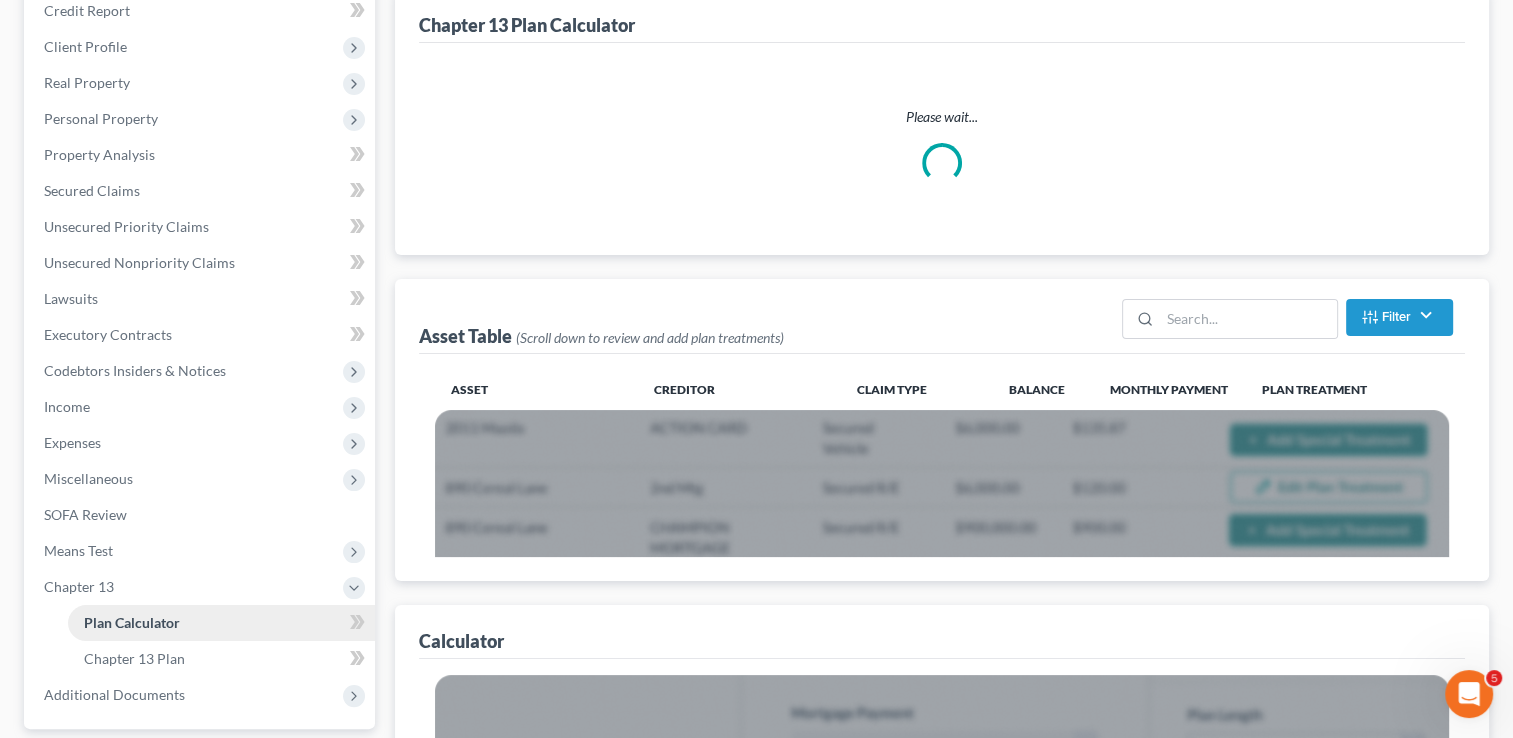 scroll, scrollTop: 0, scrollLeft: 0, axis: both 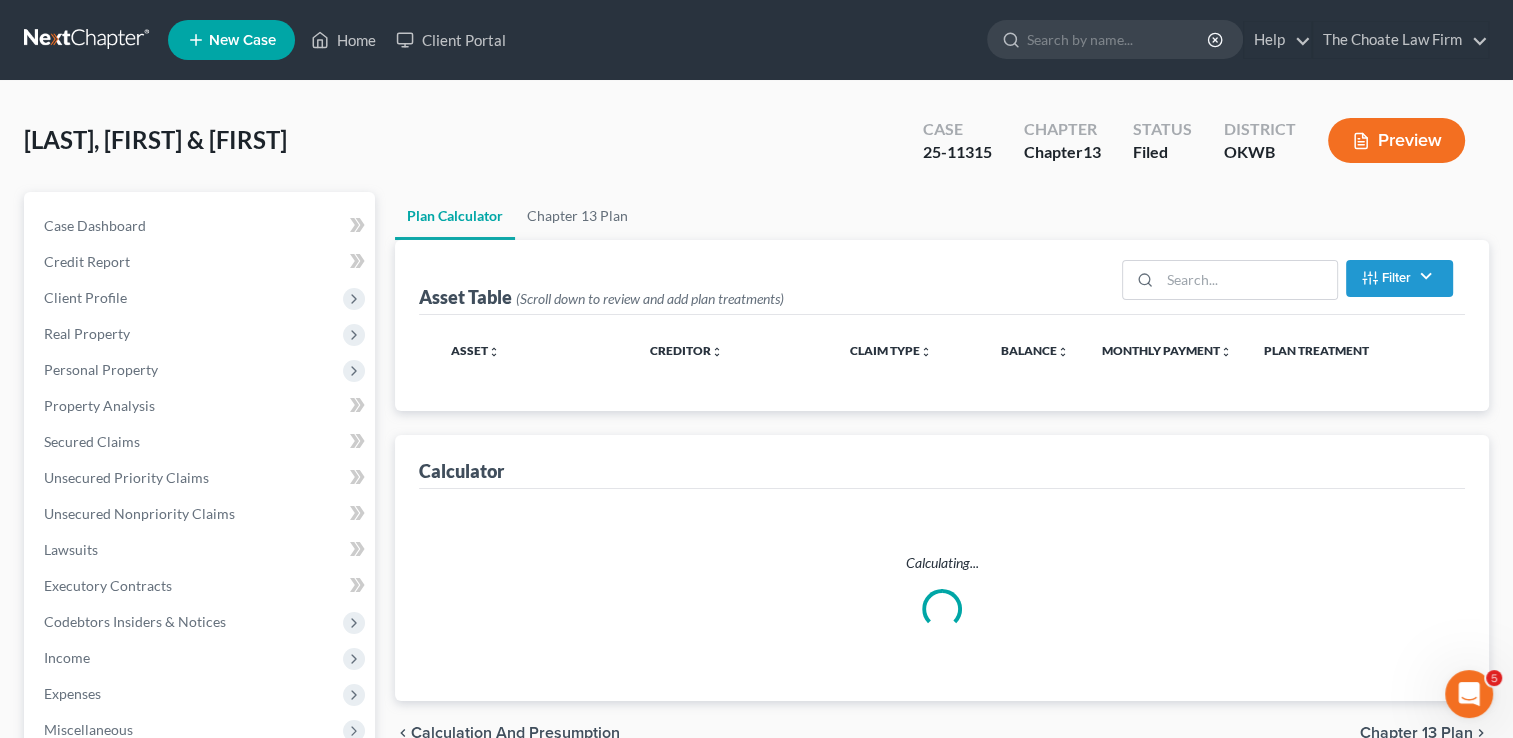 select on "59" 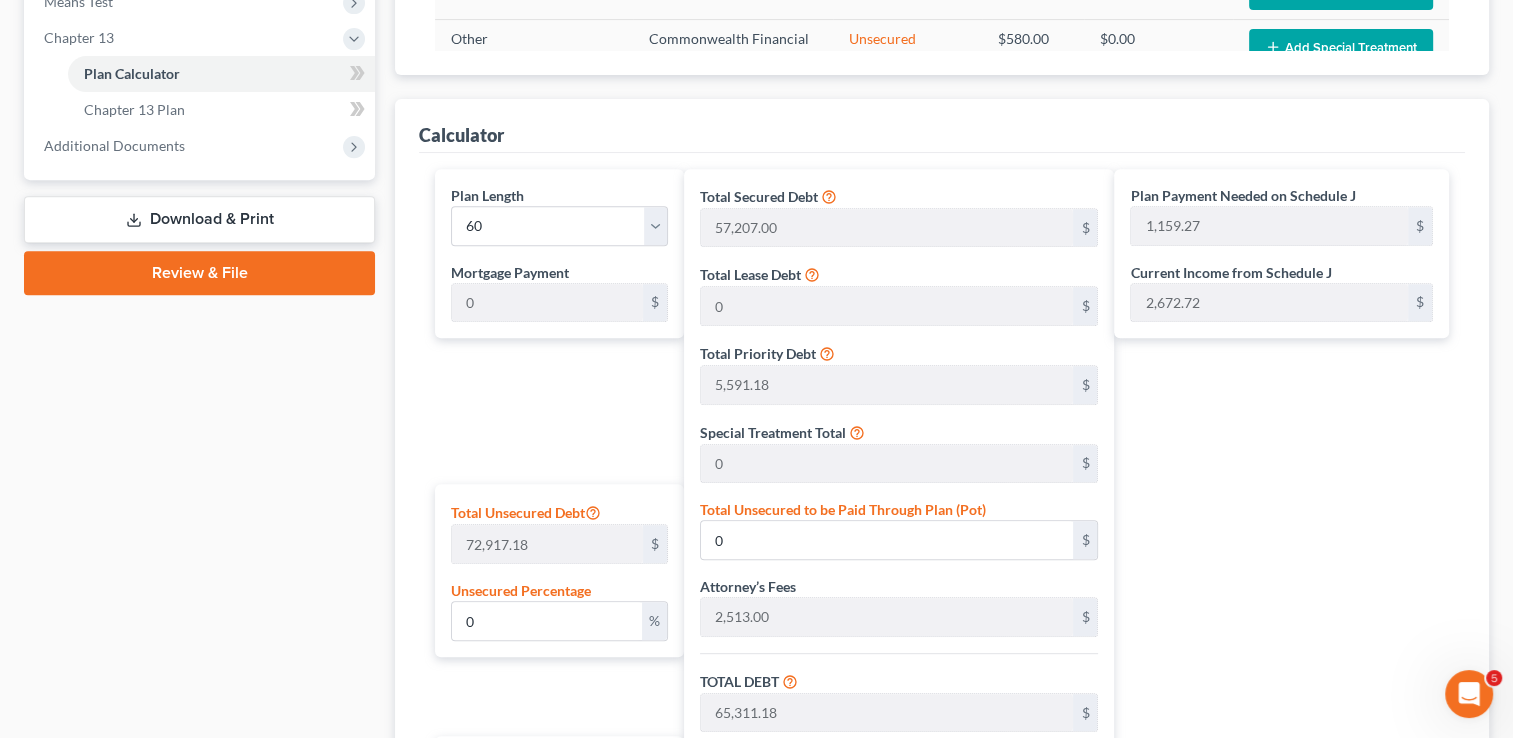 scroll, scrollTop: 800, scrollLeft: 0, axis: vertical 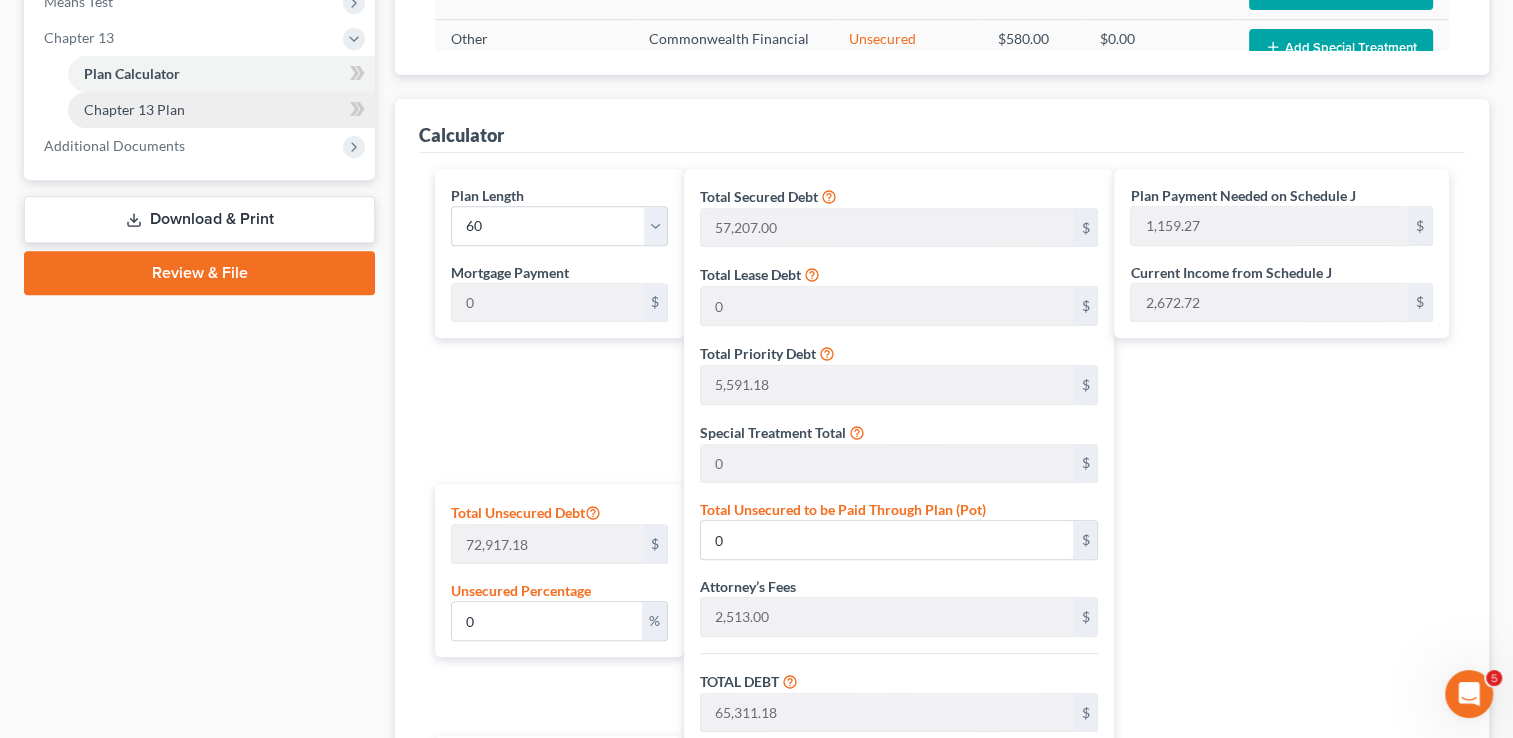 click on "Chapter 13 Plan" at bounding box center (221, 110) 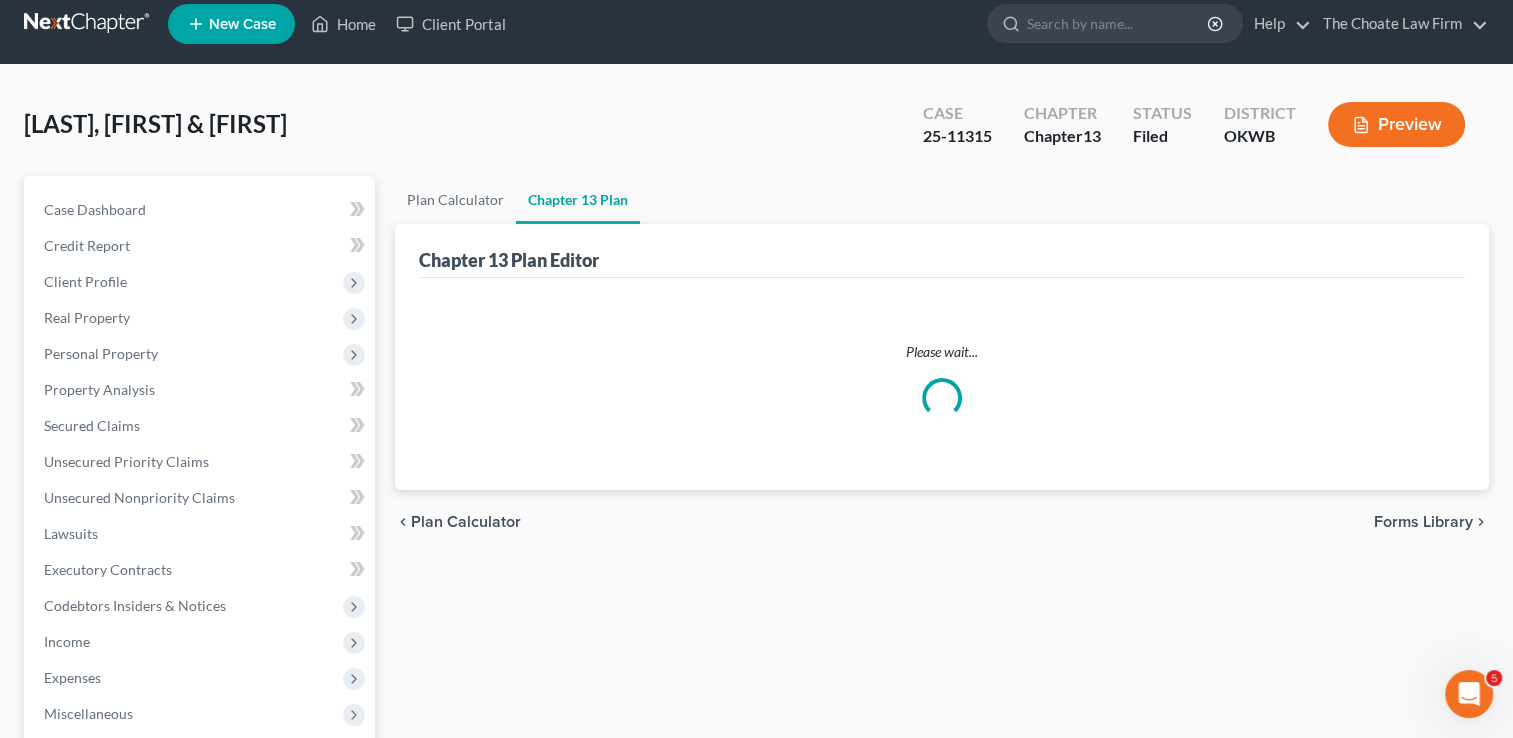 scroll, scrollTop: 0, scrollLeft: 0, axis: both 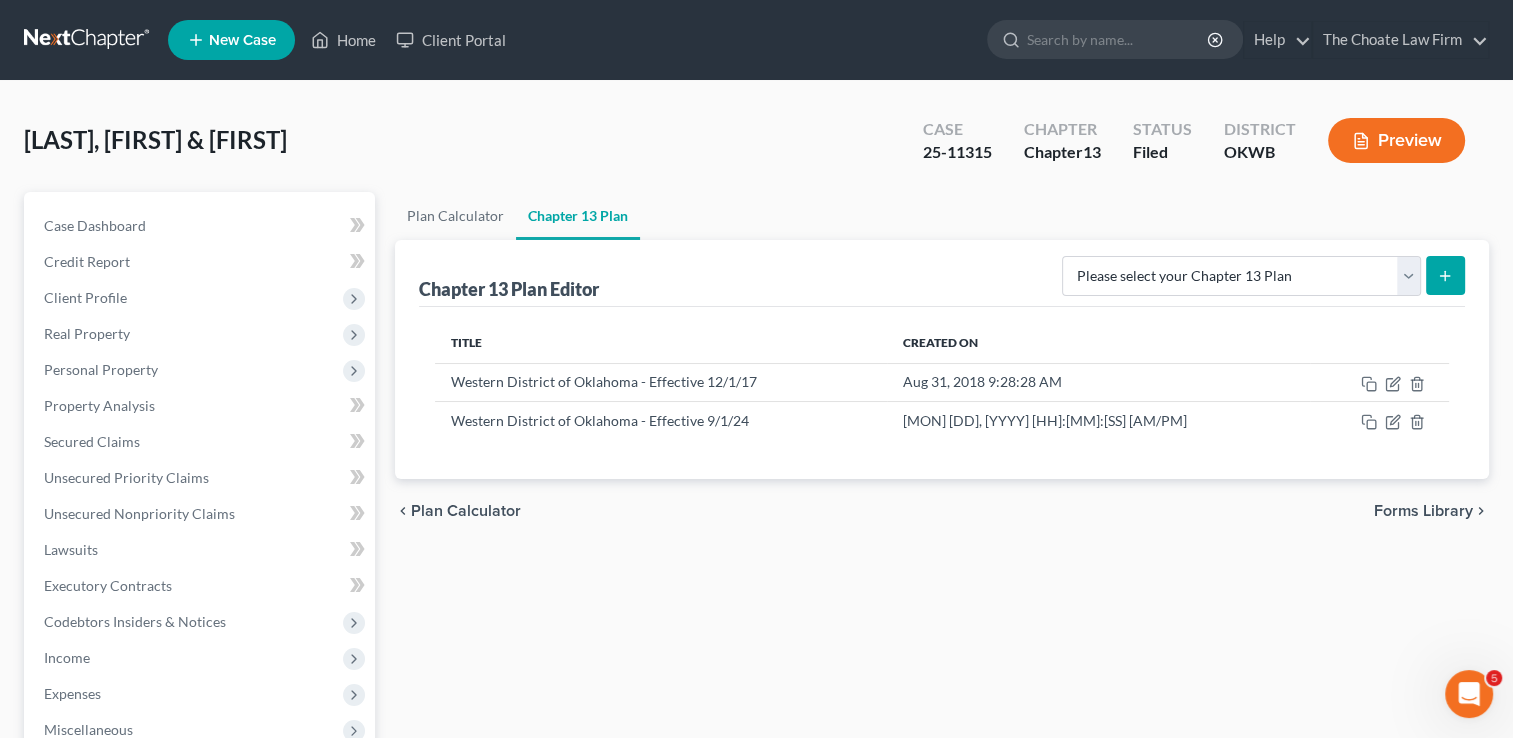 click at bounding box center (88, 40) 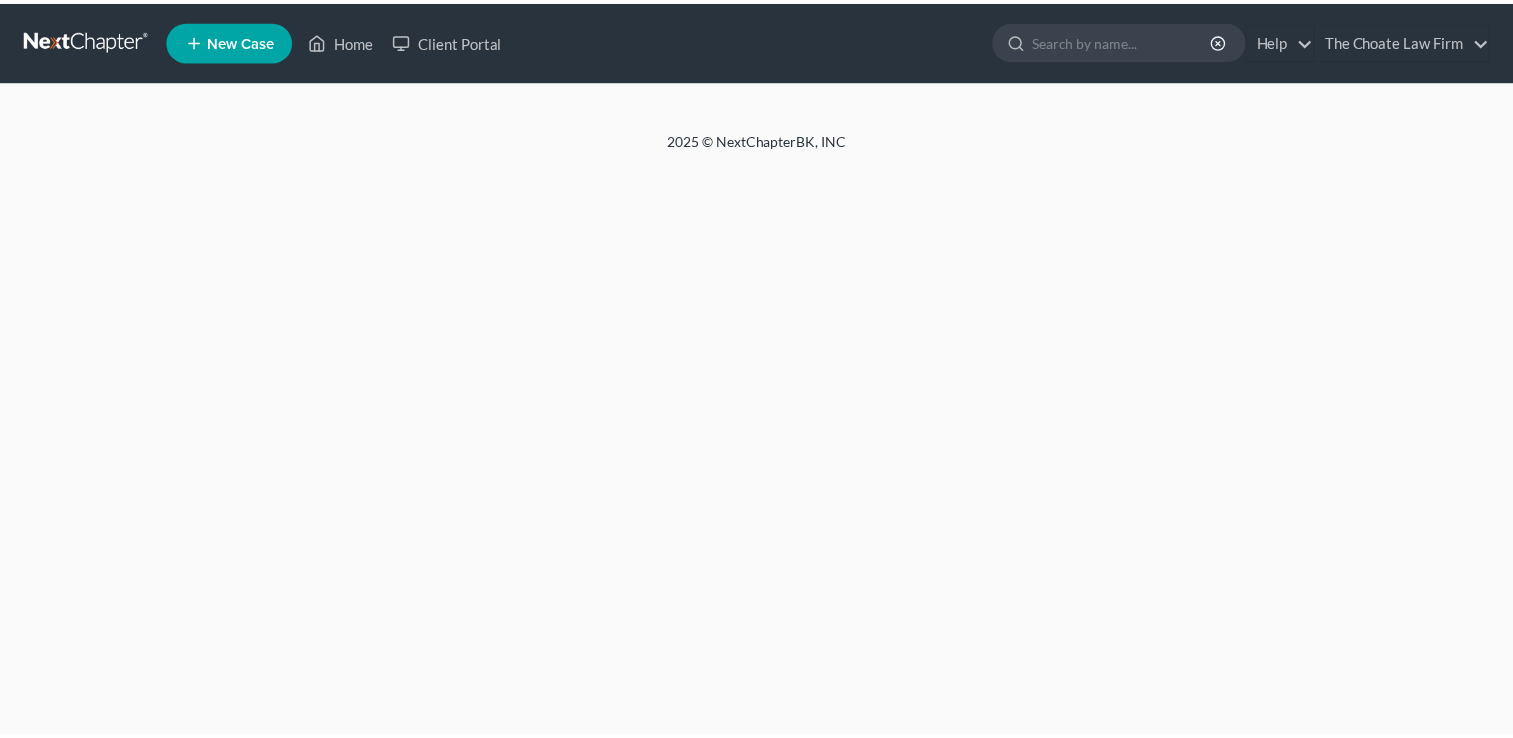 scroll, scrollTop: 0, scrollLeft: 0, axis: both 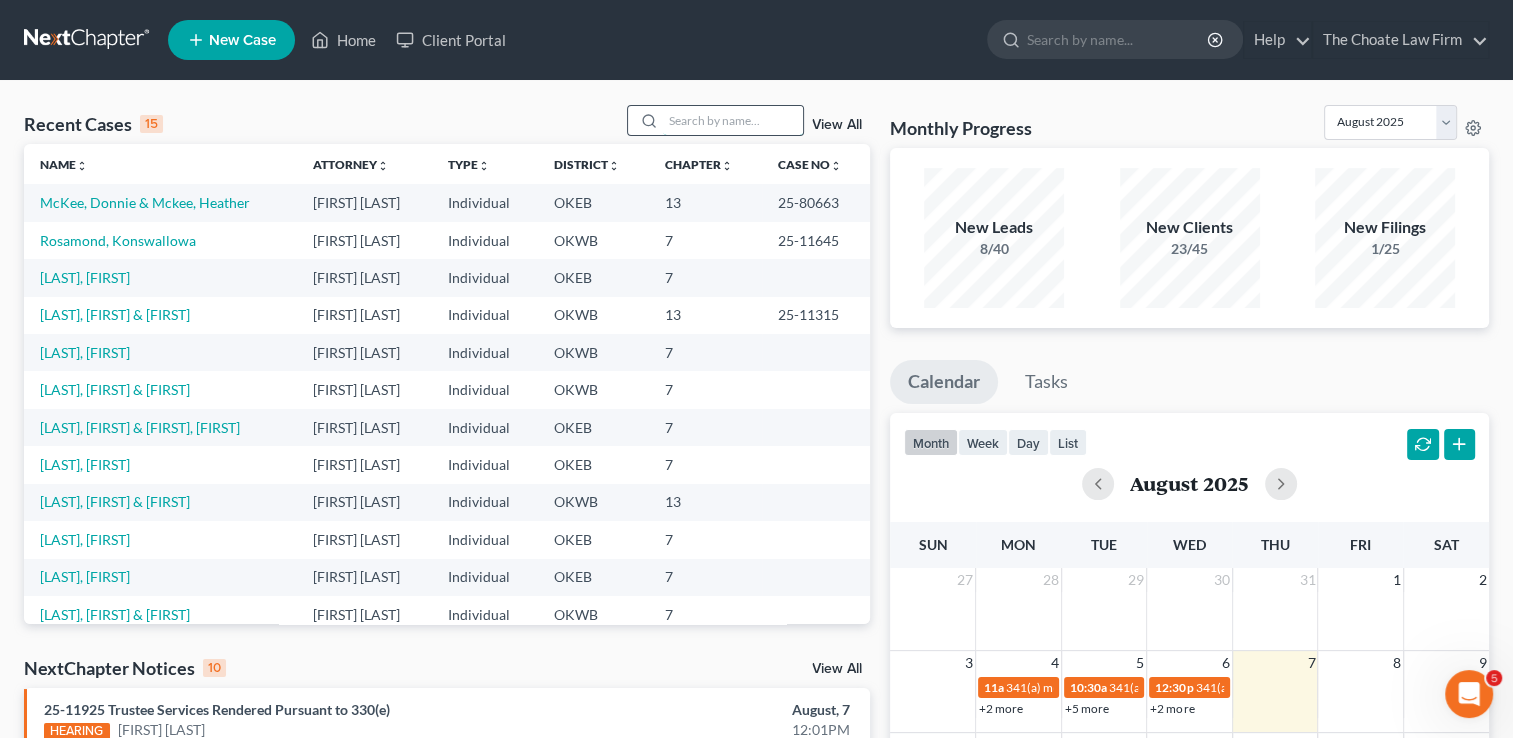 drag, startPoint x: 712, startPoint y: 122, endPoint x: 682, endPoint y: 132, distance: 31.622776 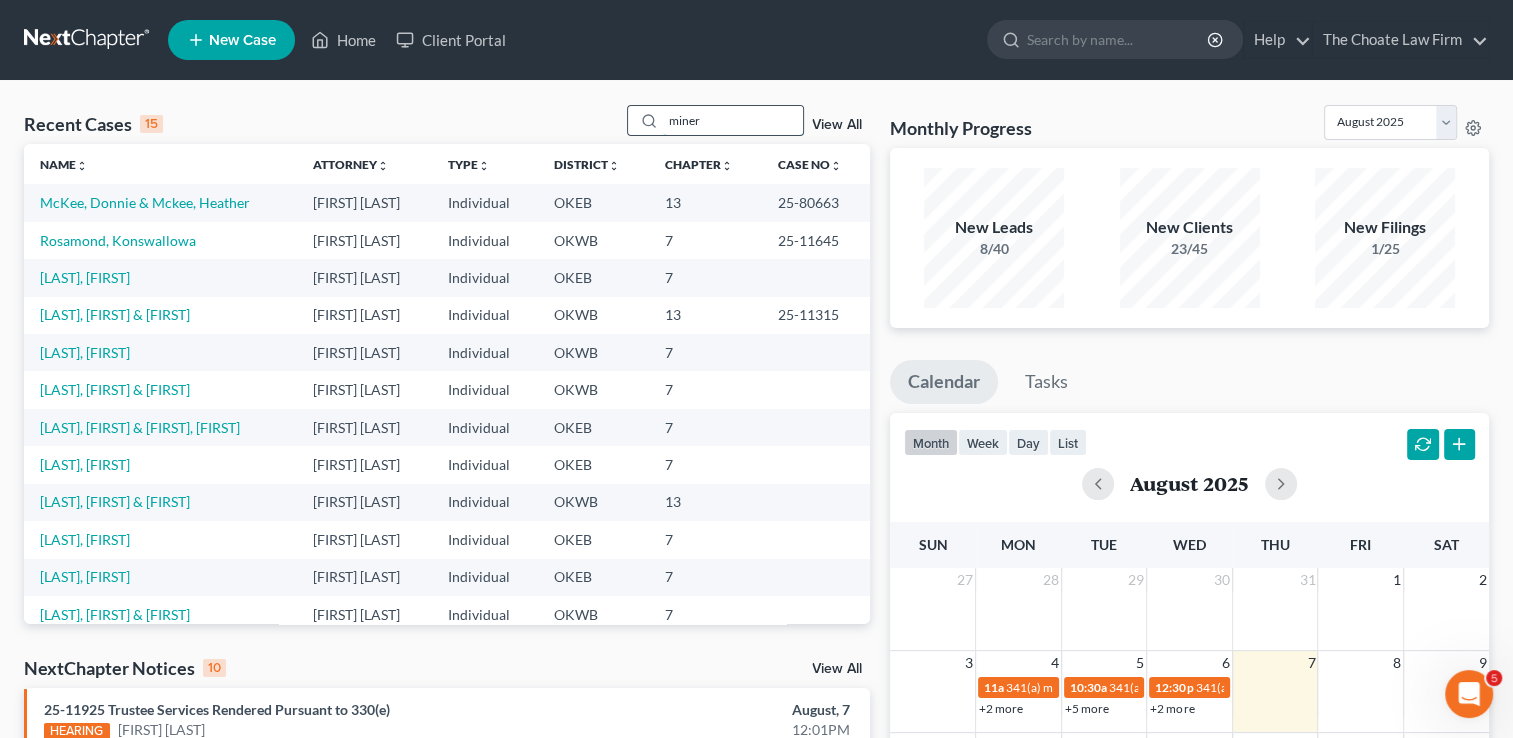type on "miner" 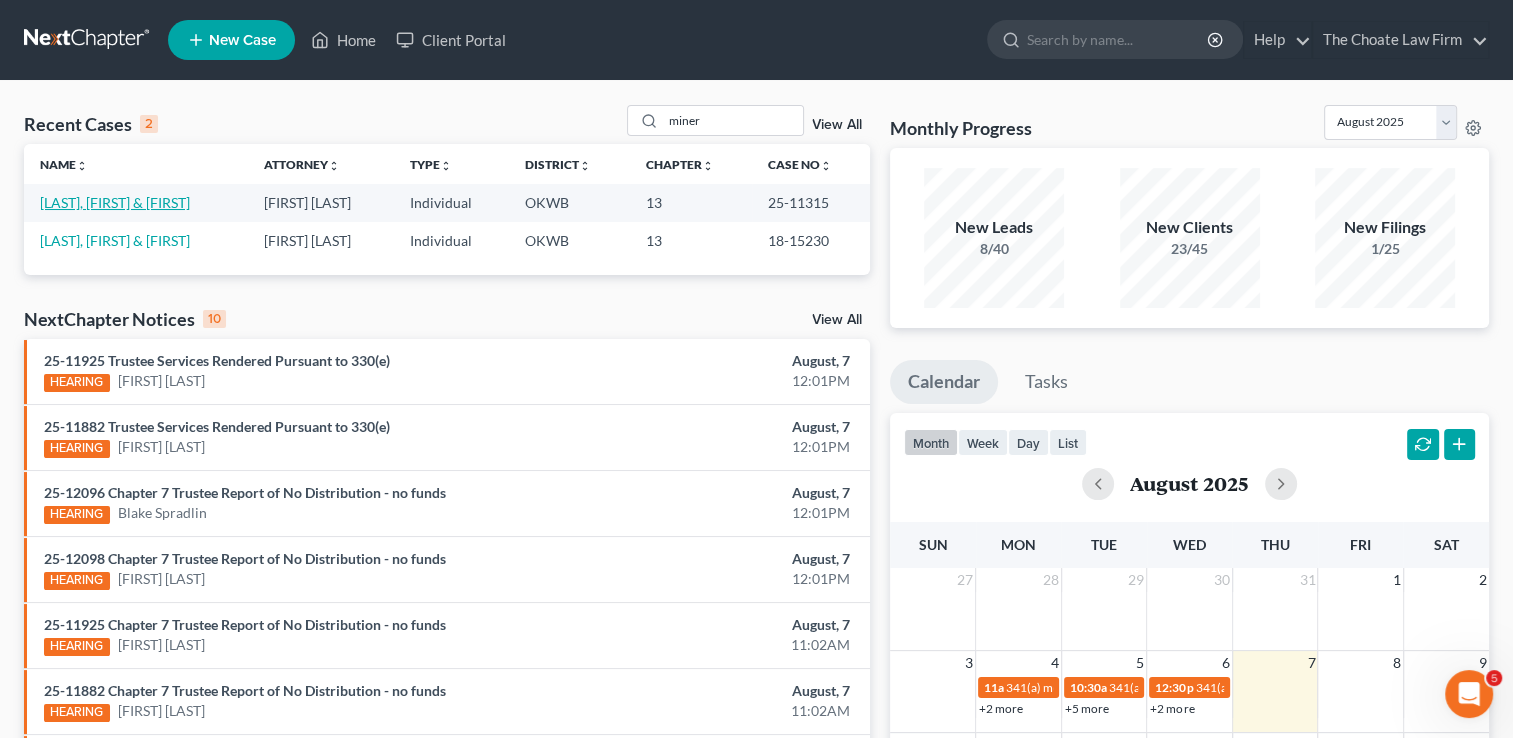 click on "[LAST], [FIRST] & [FIRST]" at bounding box center (115, 202) 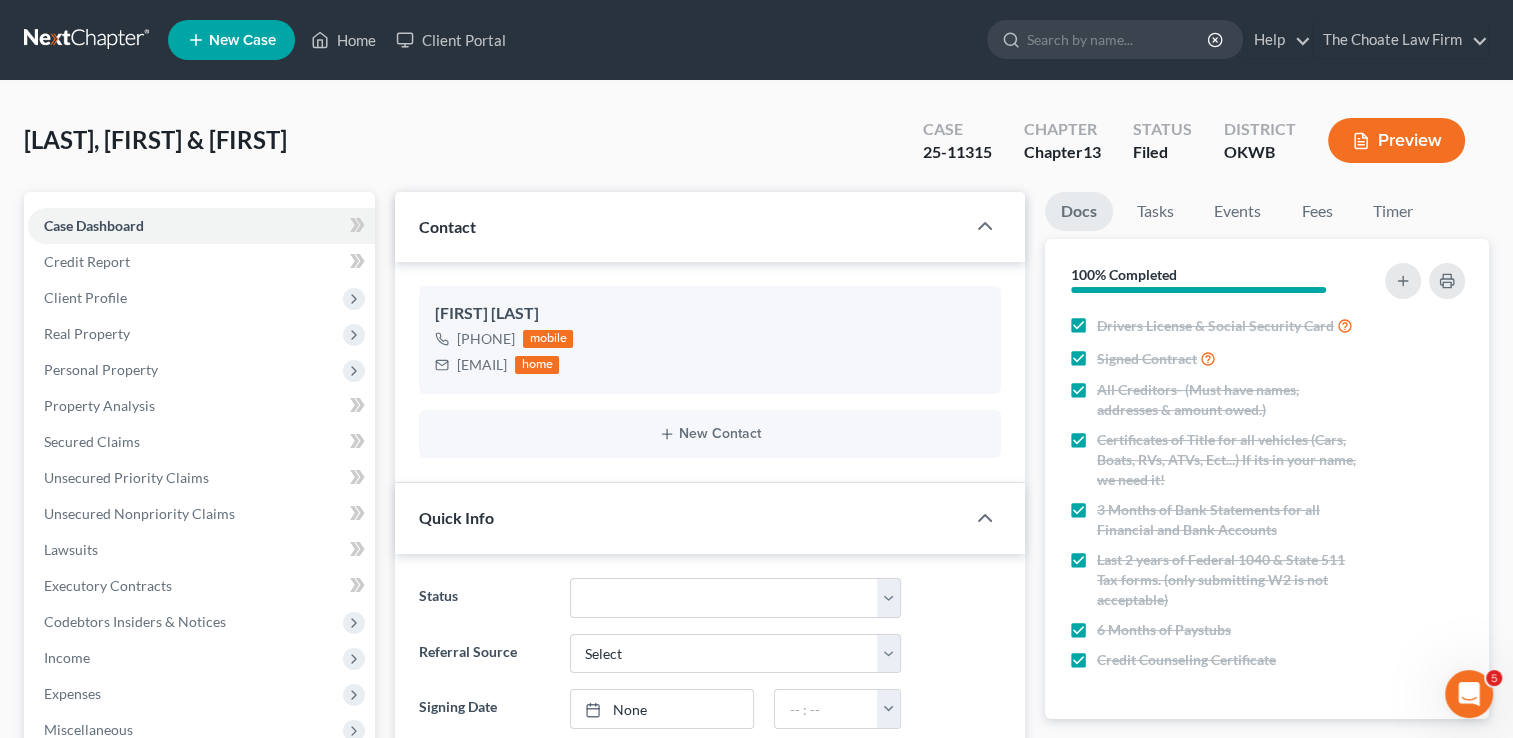 scroll, scrollTop: 2247, scrollLeft: 0, axis: vertical 